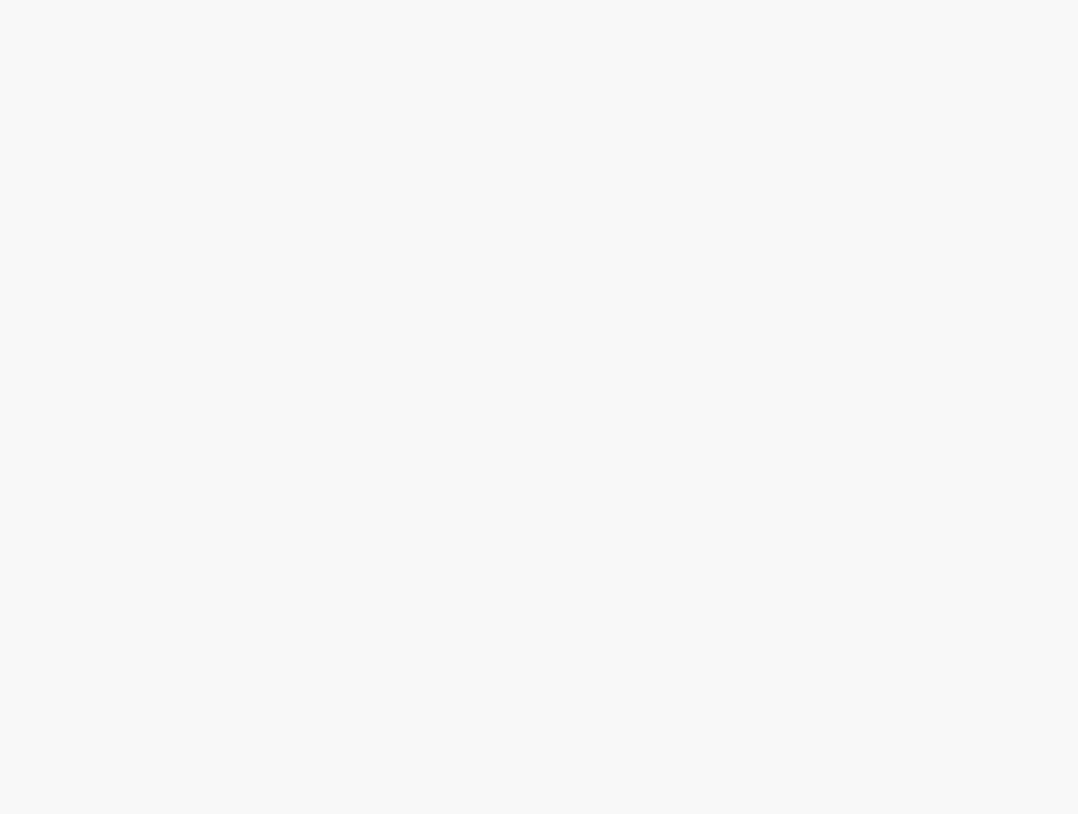 scroll, scrollTop: 0, scrollLeft: 0, axis: both 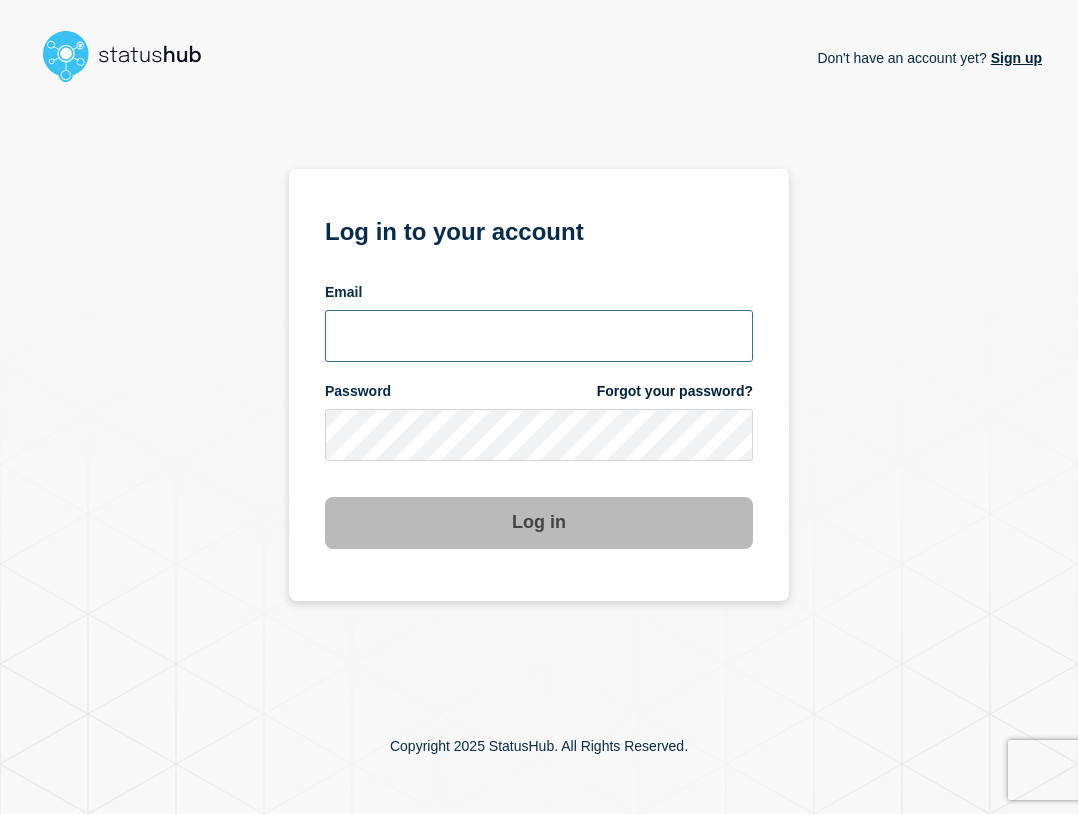 type on "ben.velasco@conexon.us" 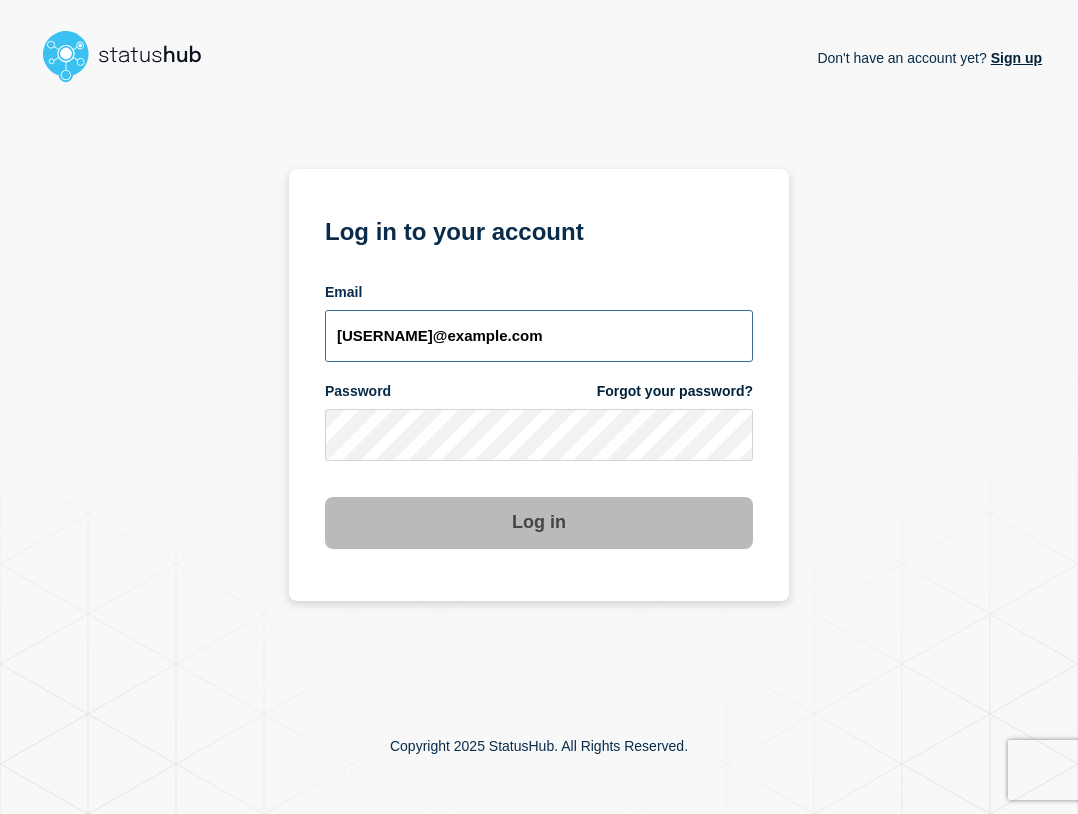 click on "ben.velasco@conexon.us" at bounding box center (539, 336) 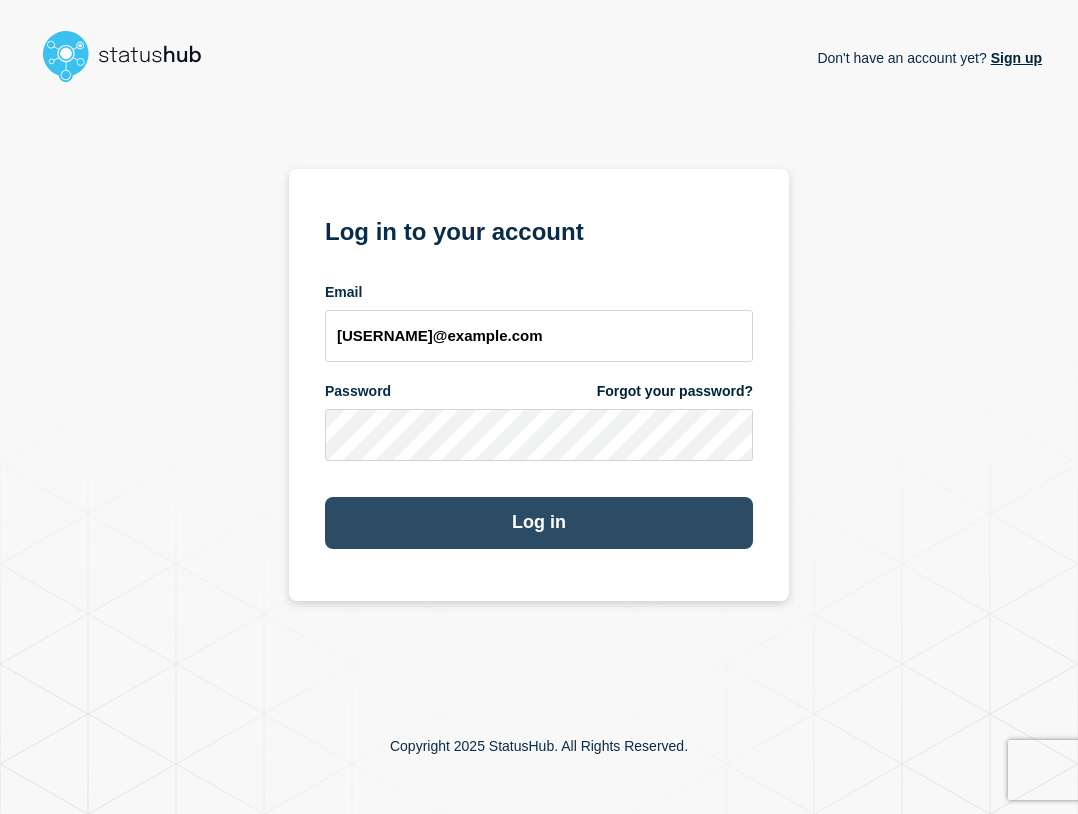 click on "Log in" at bounding box center (539, 523) 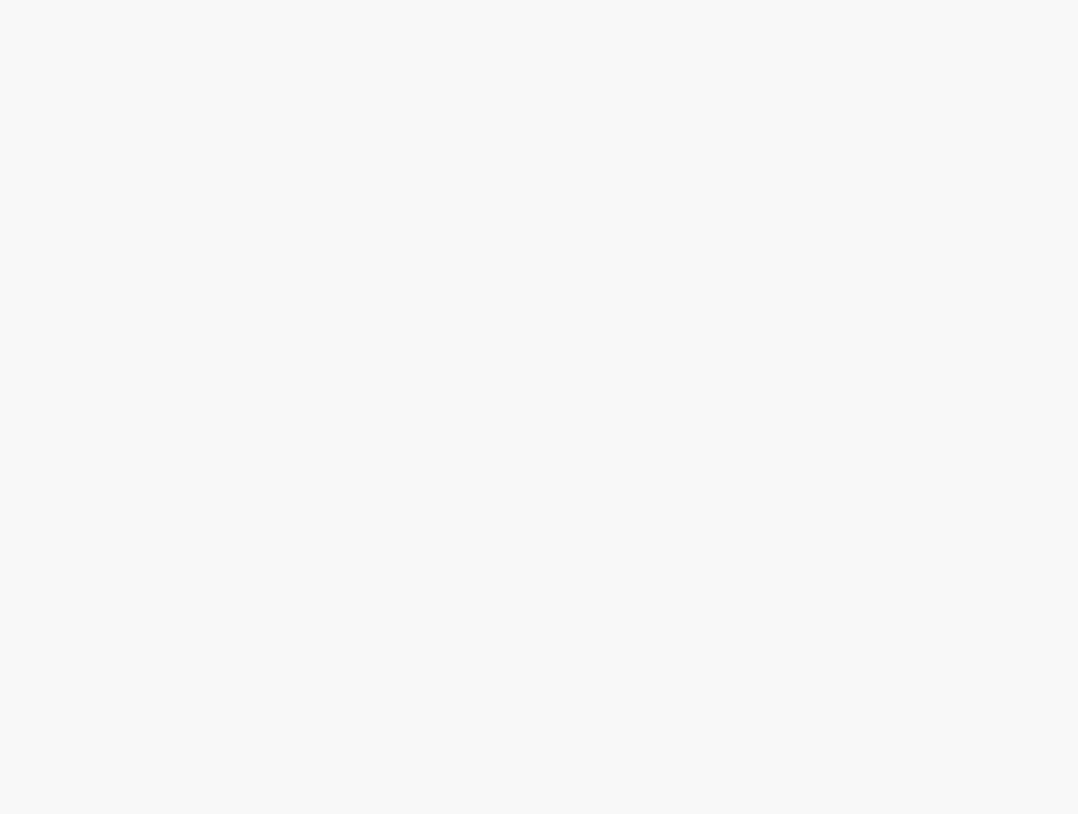 scroll, scrollTop: 0, scrollLeft: 0, axis: both 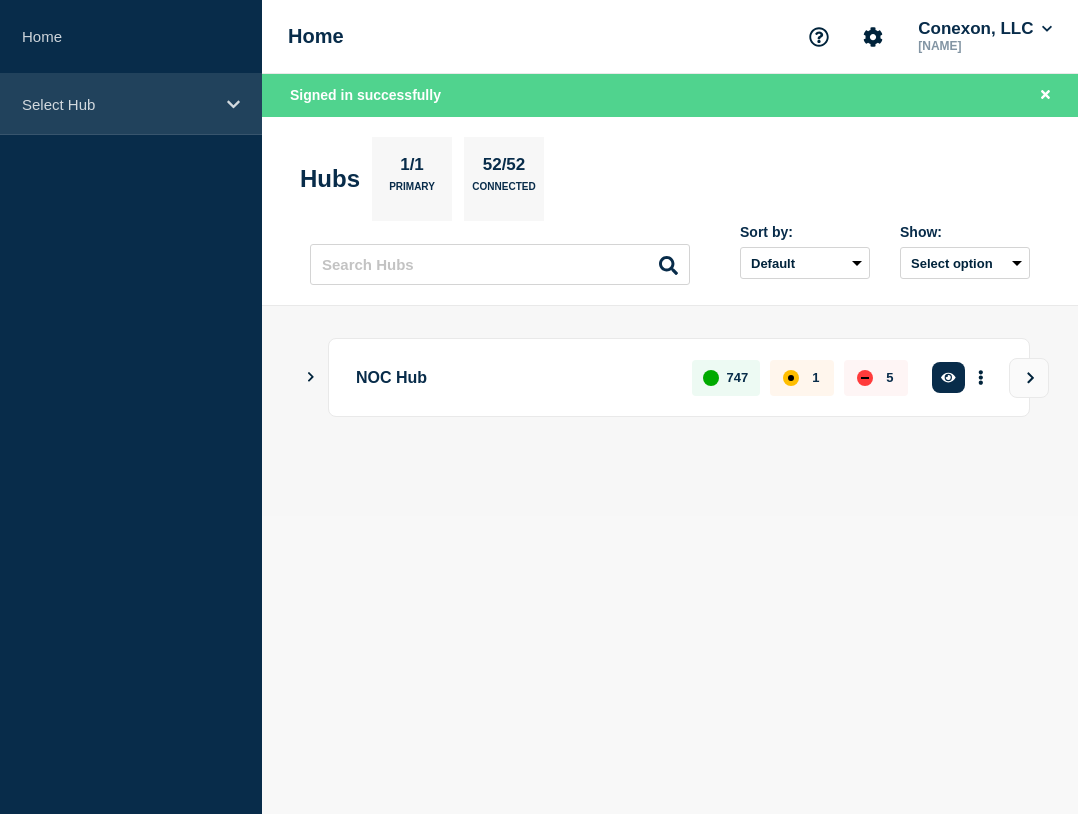 drag, startPoint x: 124, startPoint y: 113, endPoint x: 132, endPoint y: 120, distance: 10.630146 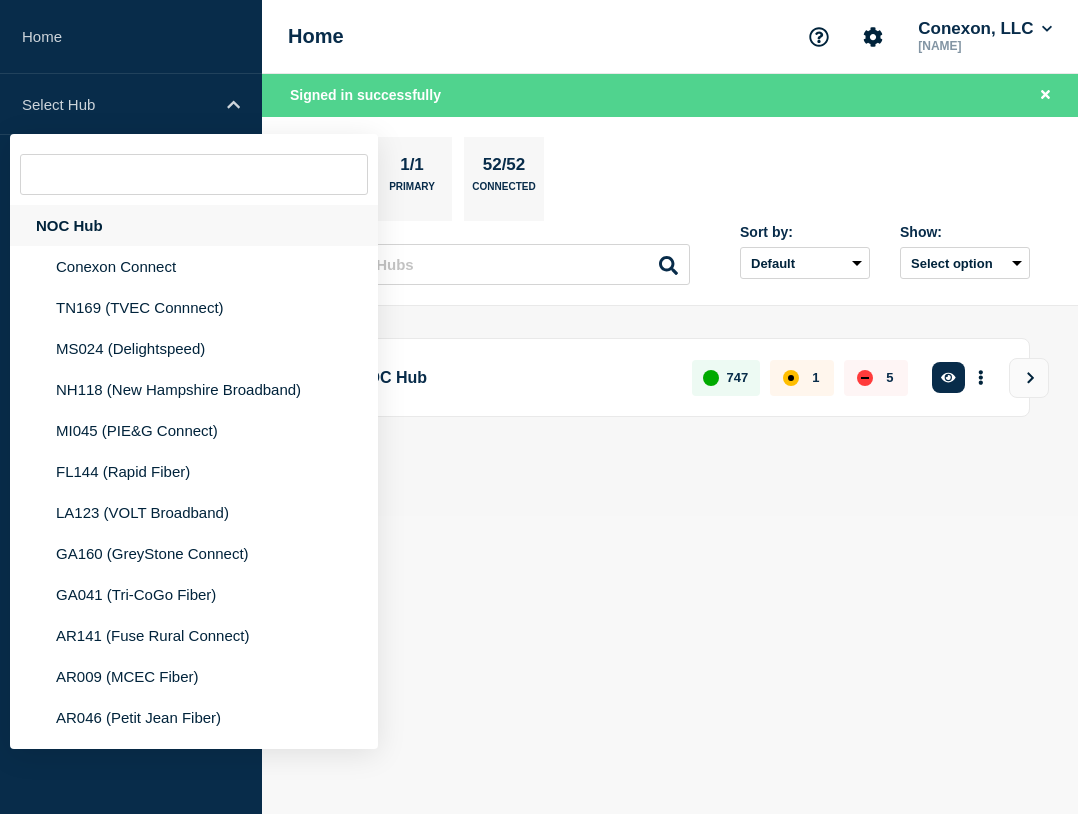 click on "NOC Hub" at bounding box center (194, 225) 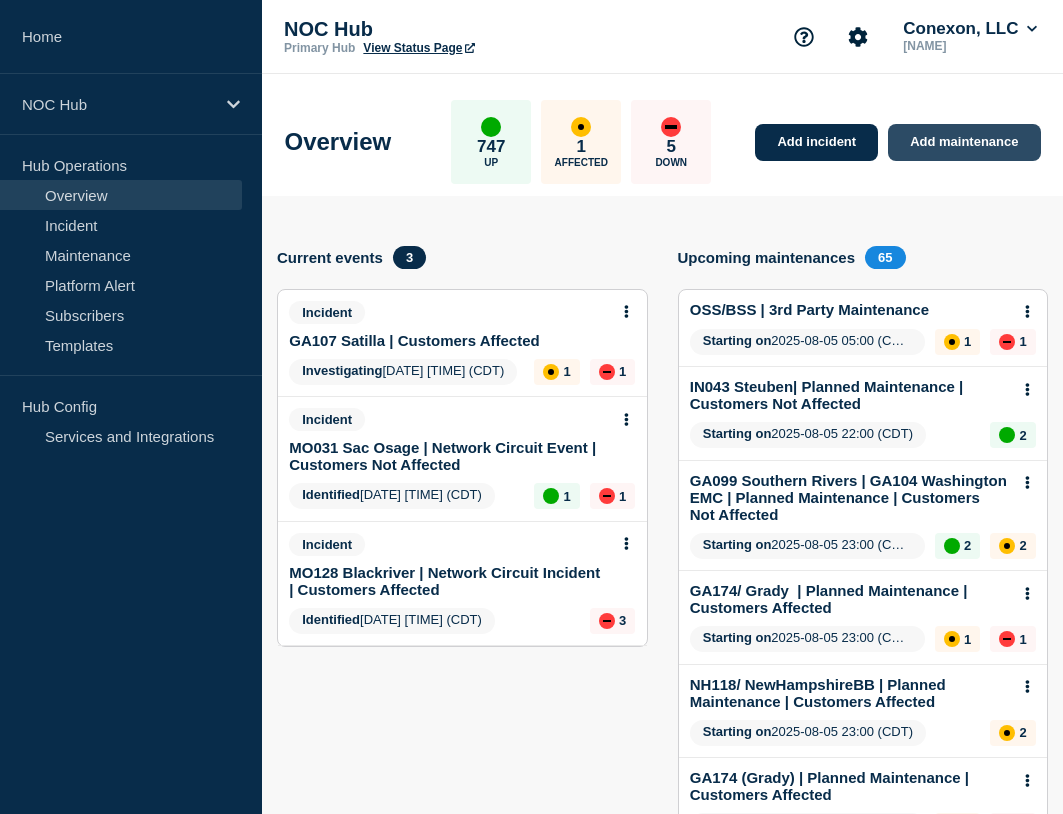 click on "Add maintenance" at bounding box center [964, 142] 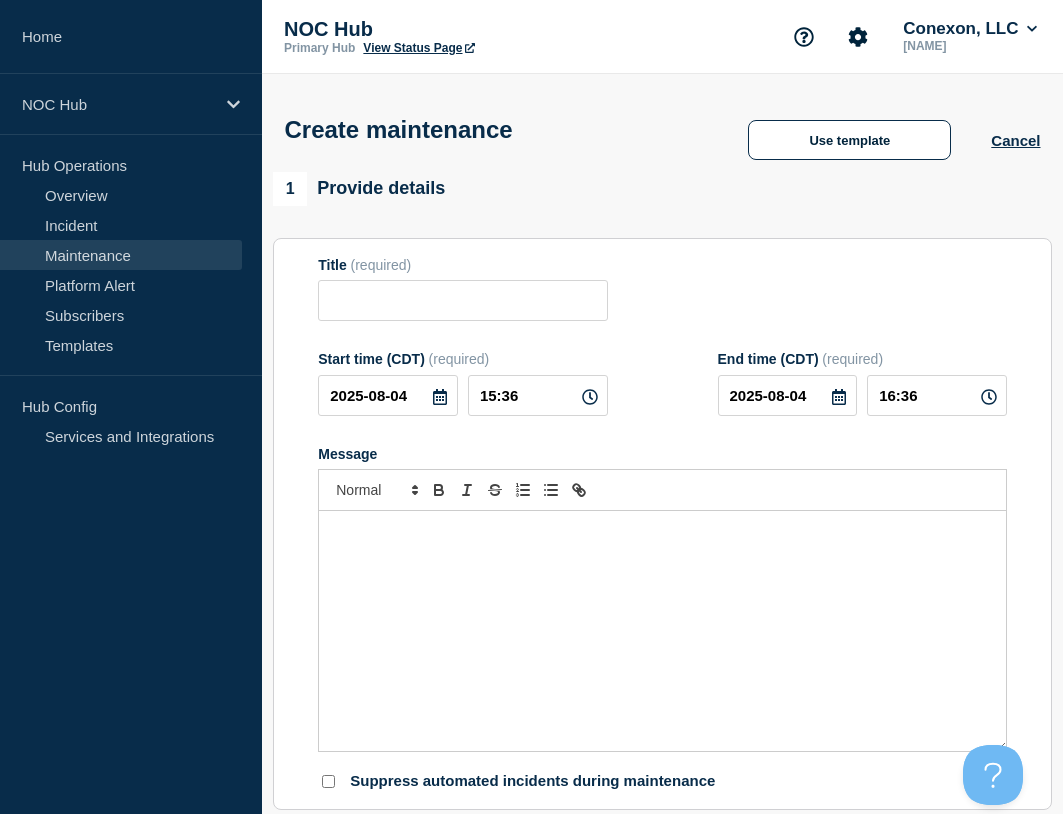 scroll, scrollTop: 0, scrollLeft: 0, axis: both 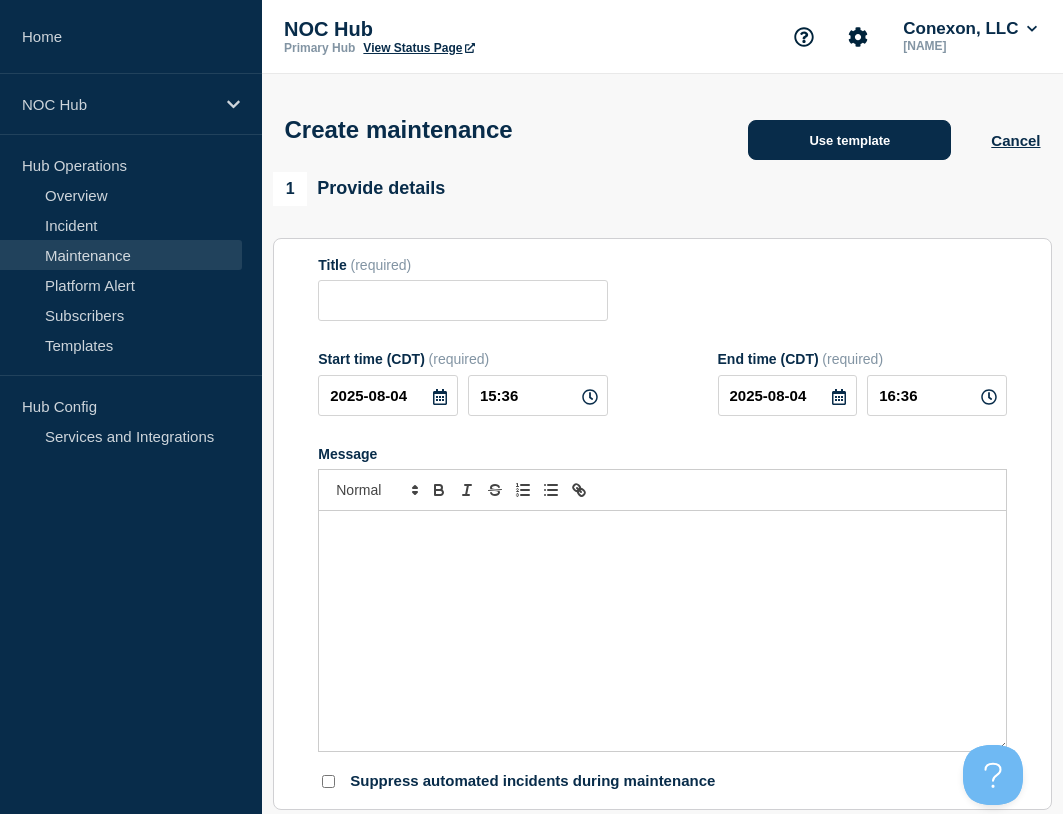 click on "Use template" at bounding box center (849, 140) 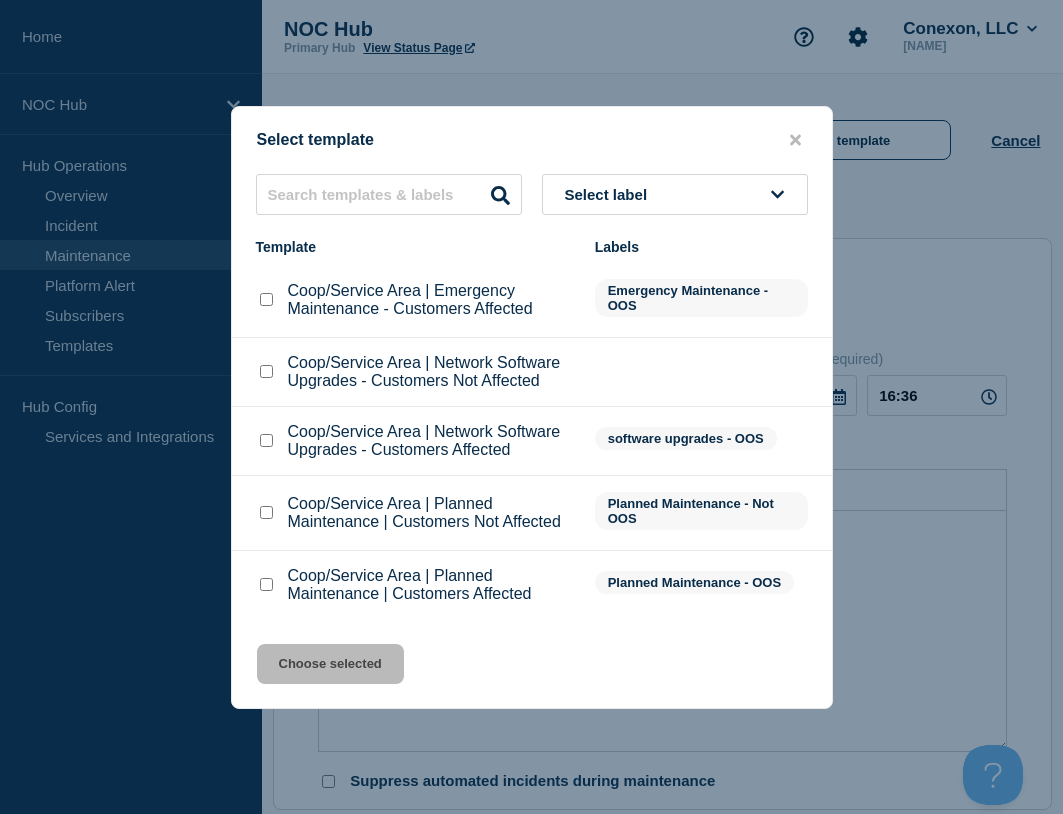 click at bounding box center (266, 513) 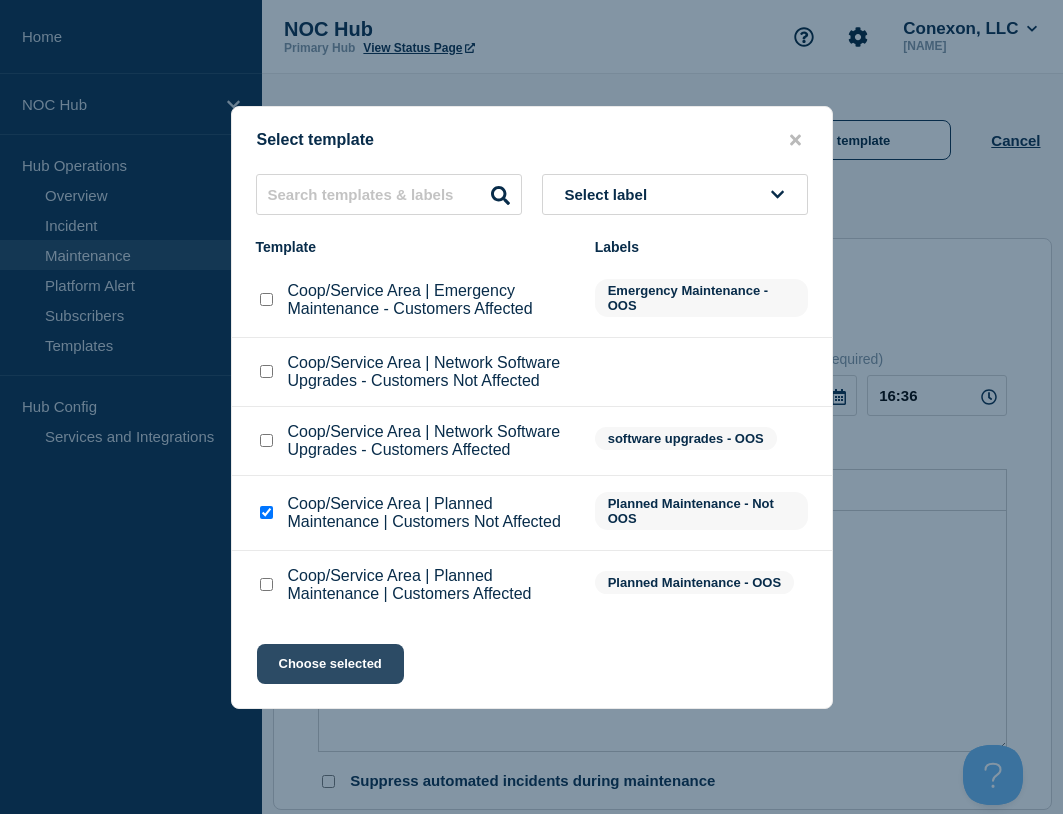 click on "Choose selected" 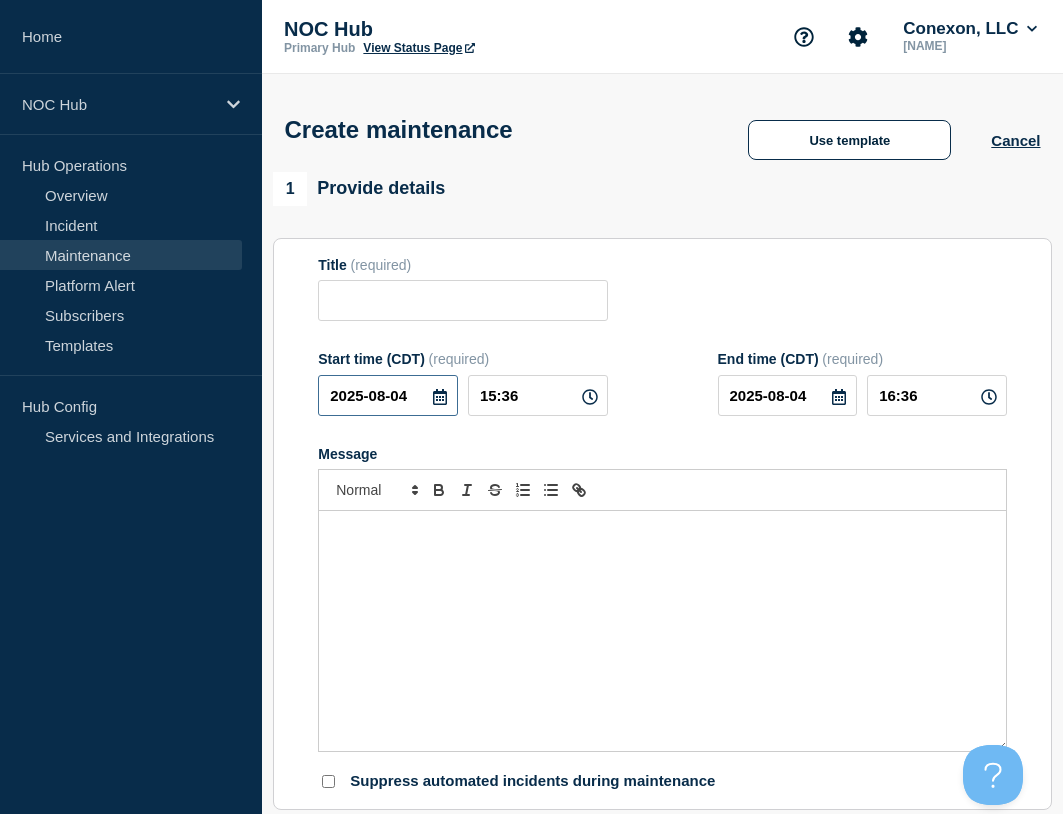click on "2025-08-04" at bounding box center (388, 395) 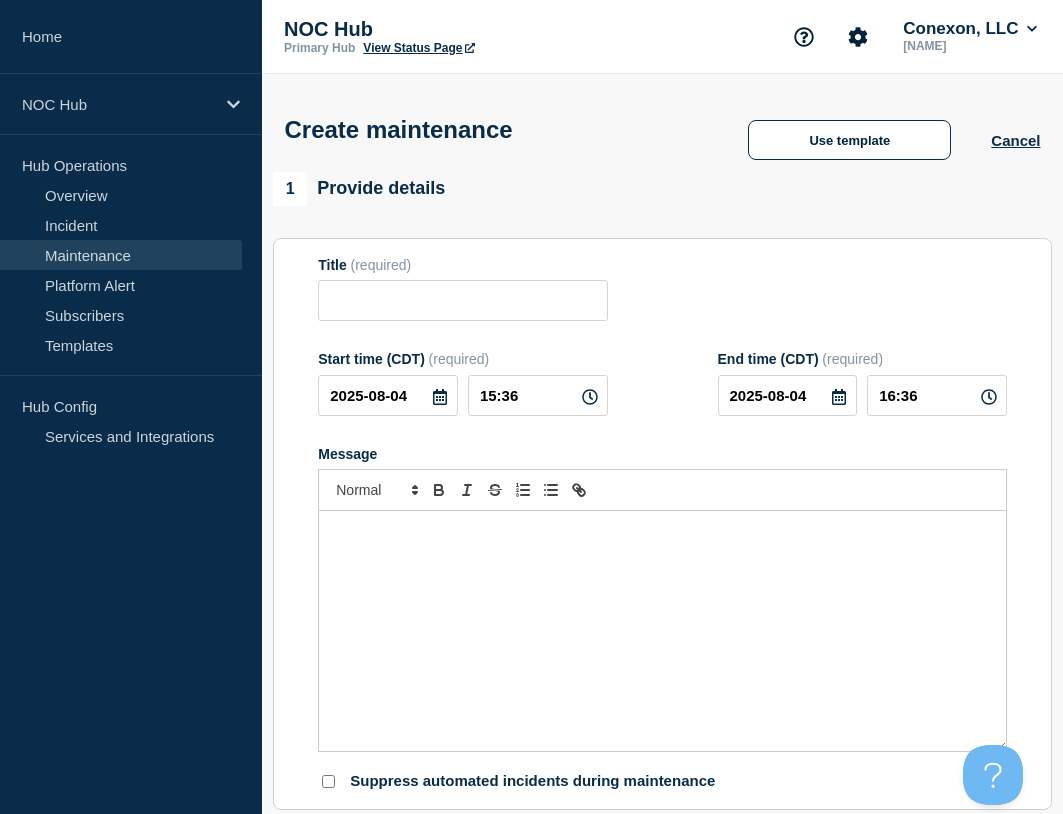 type on "Coop/Service Area | Planned Maintenance | Customers Not Affected" 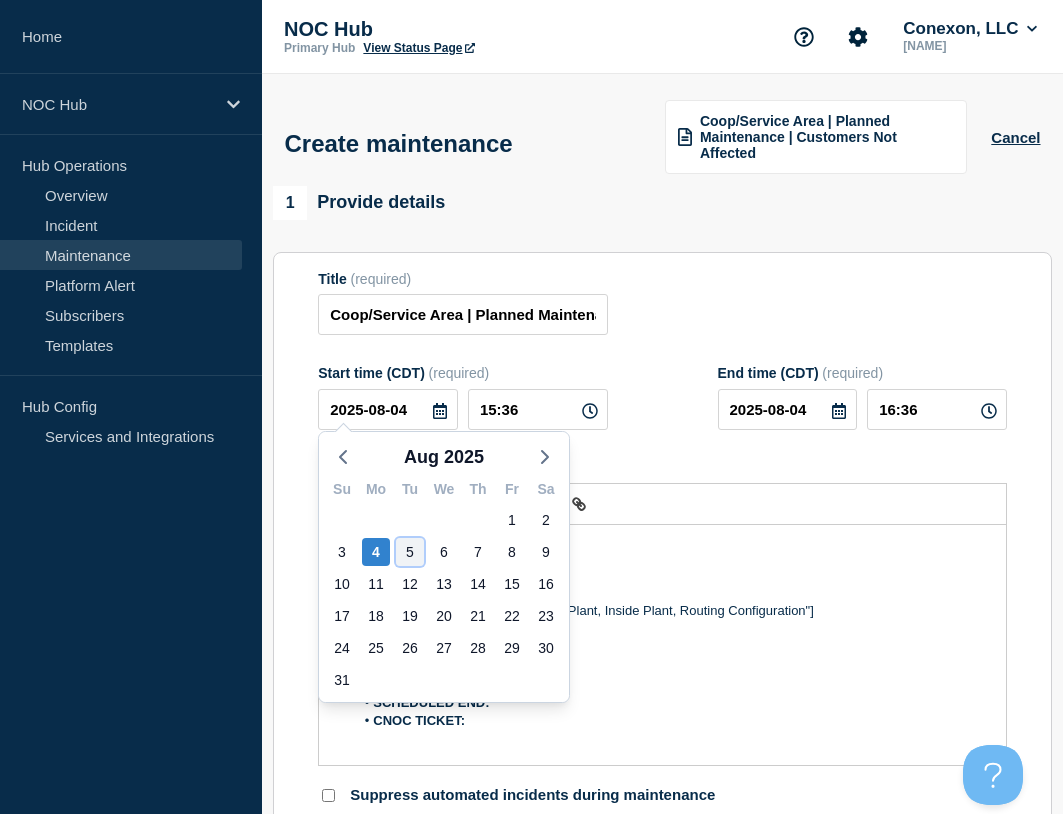 click on "5" 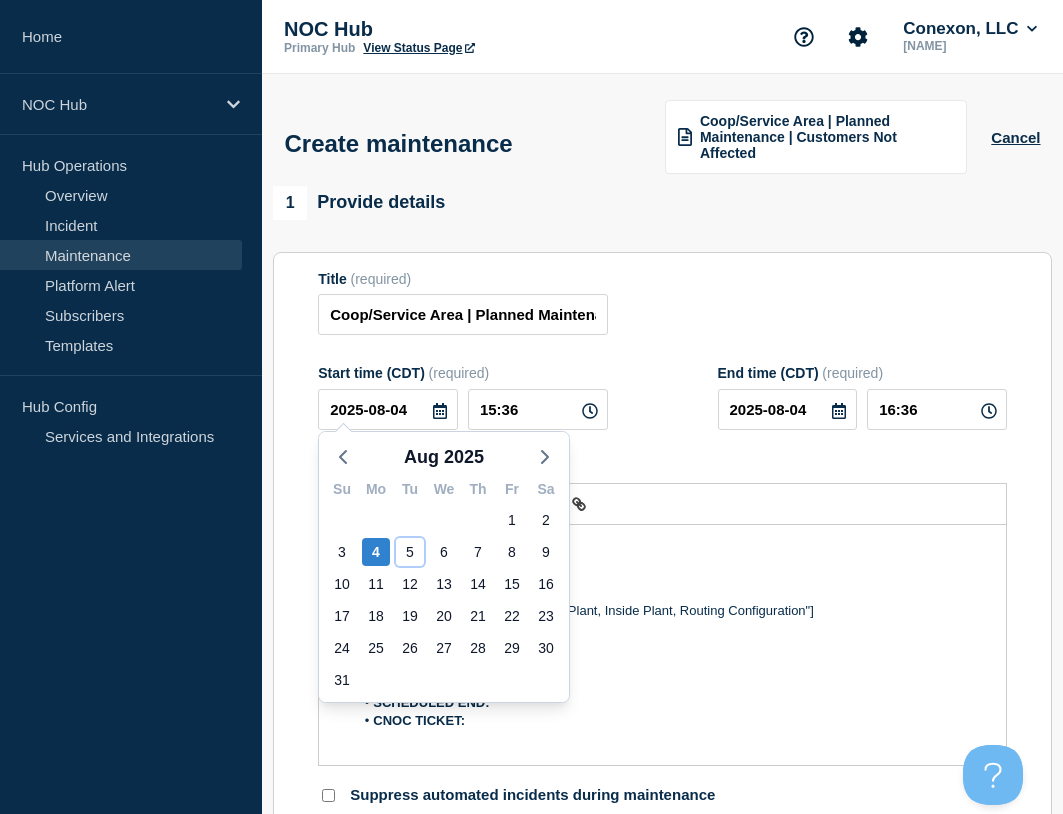type on "[DATE]" 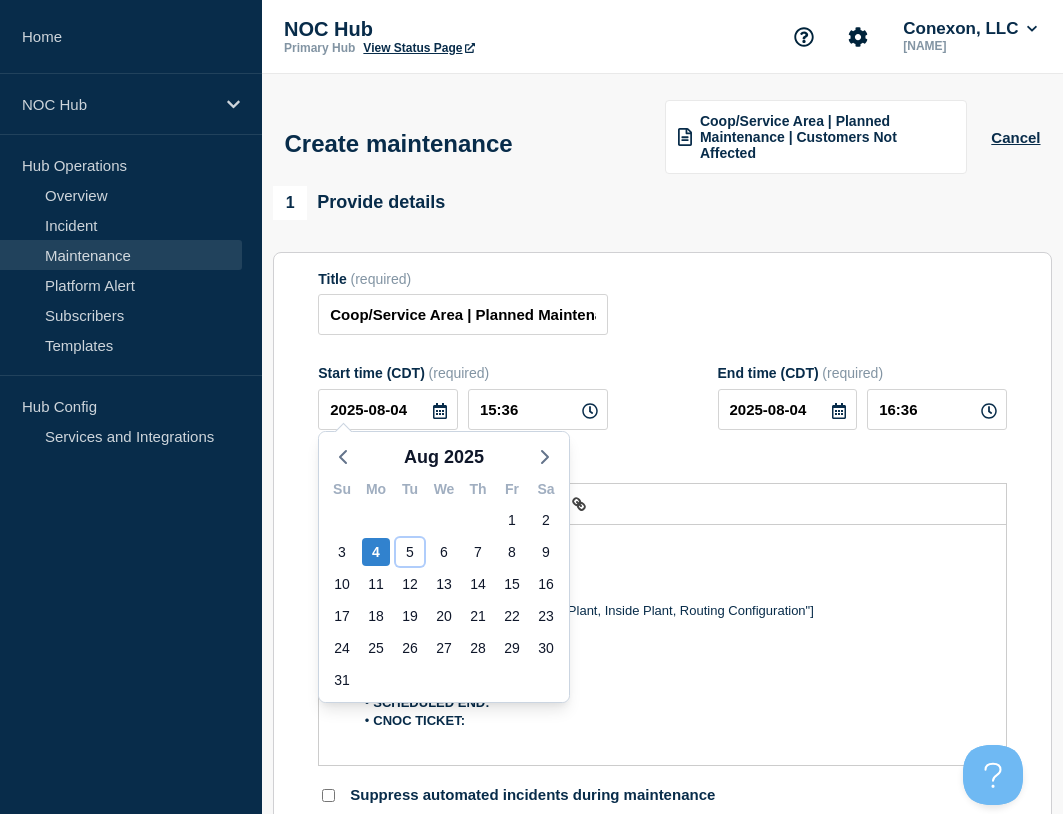 type on "[DATE]" 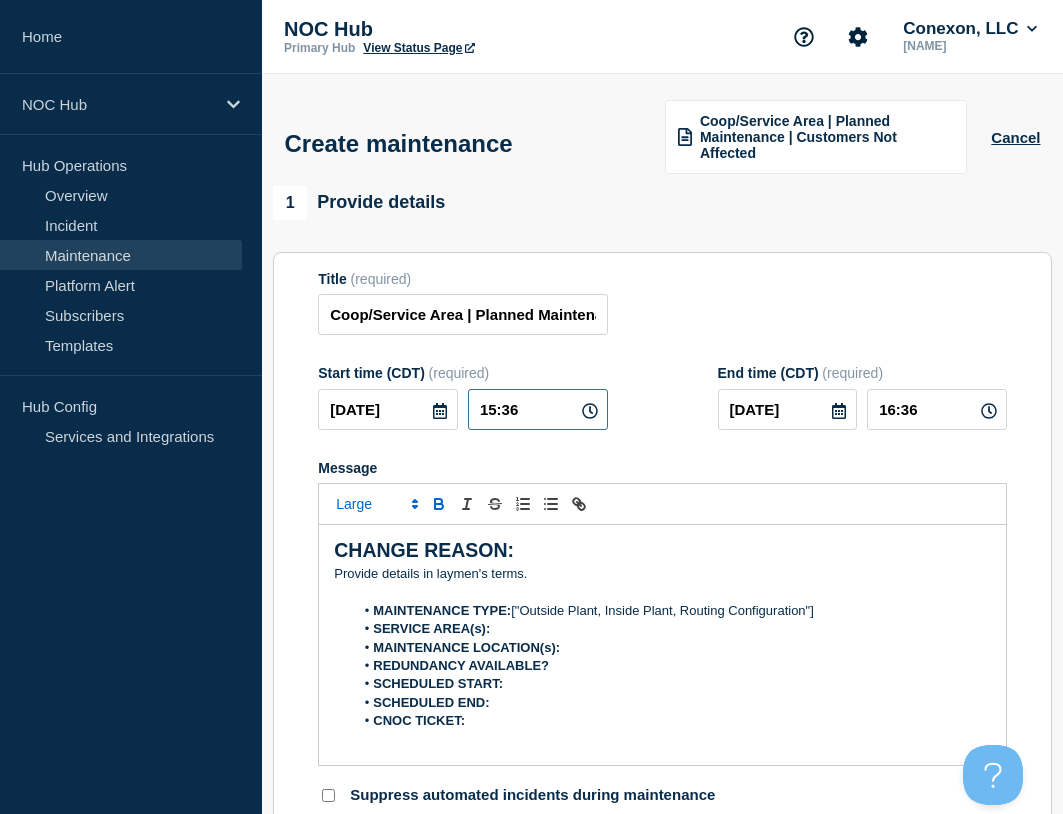 drag, startPoint x: 535, startPoint y: 413, endPoint x: 371, endPoint y: 383, distance: 166.72133 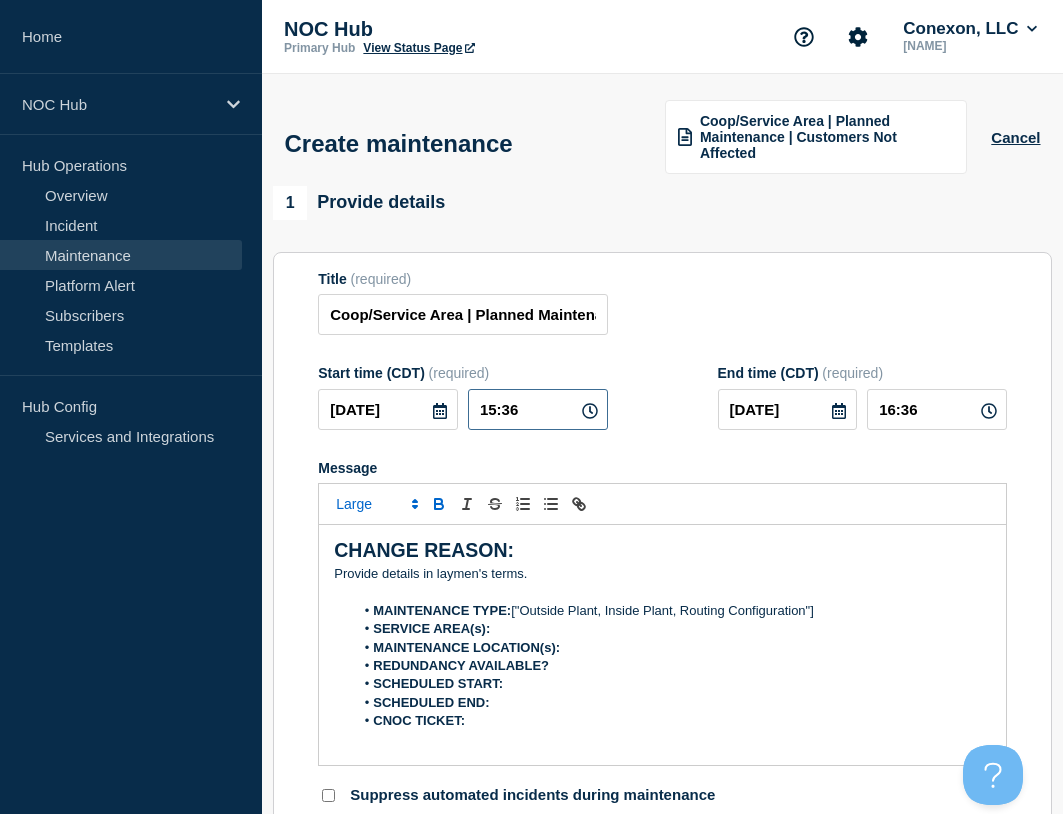 click on "Start time (CDT) (required) [DATE] [TIME]" at bounding box center [462, 397] 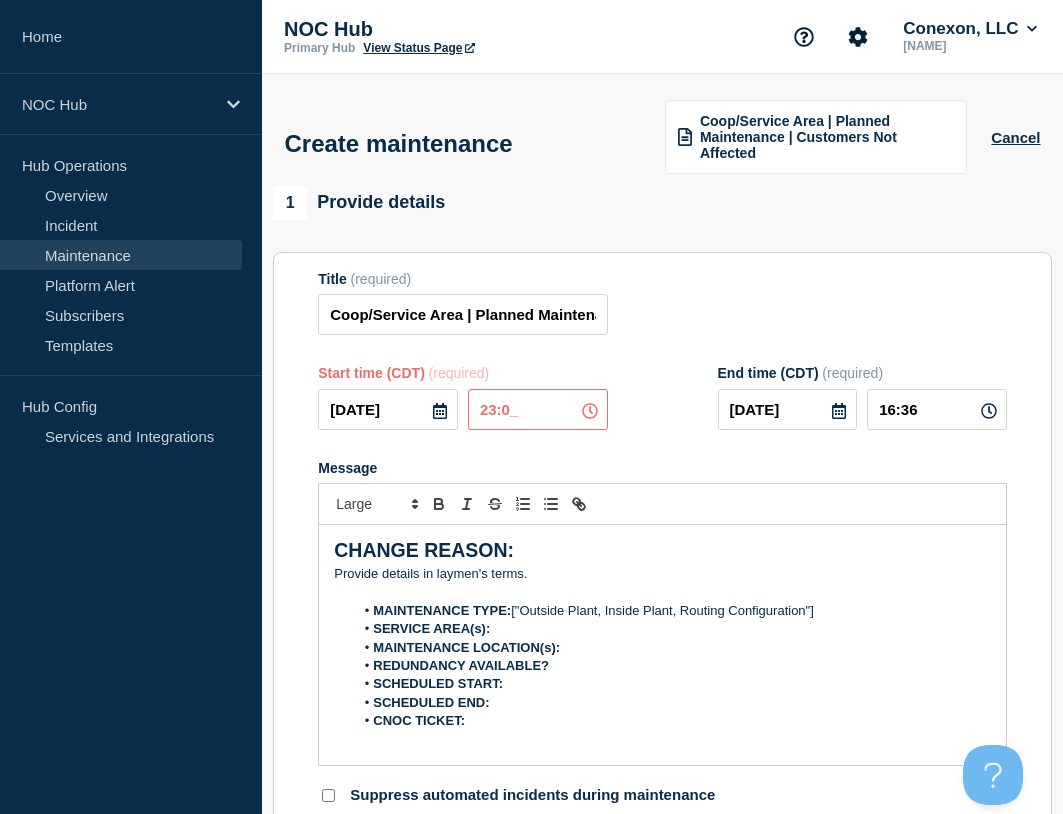 type on "23:00" 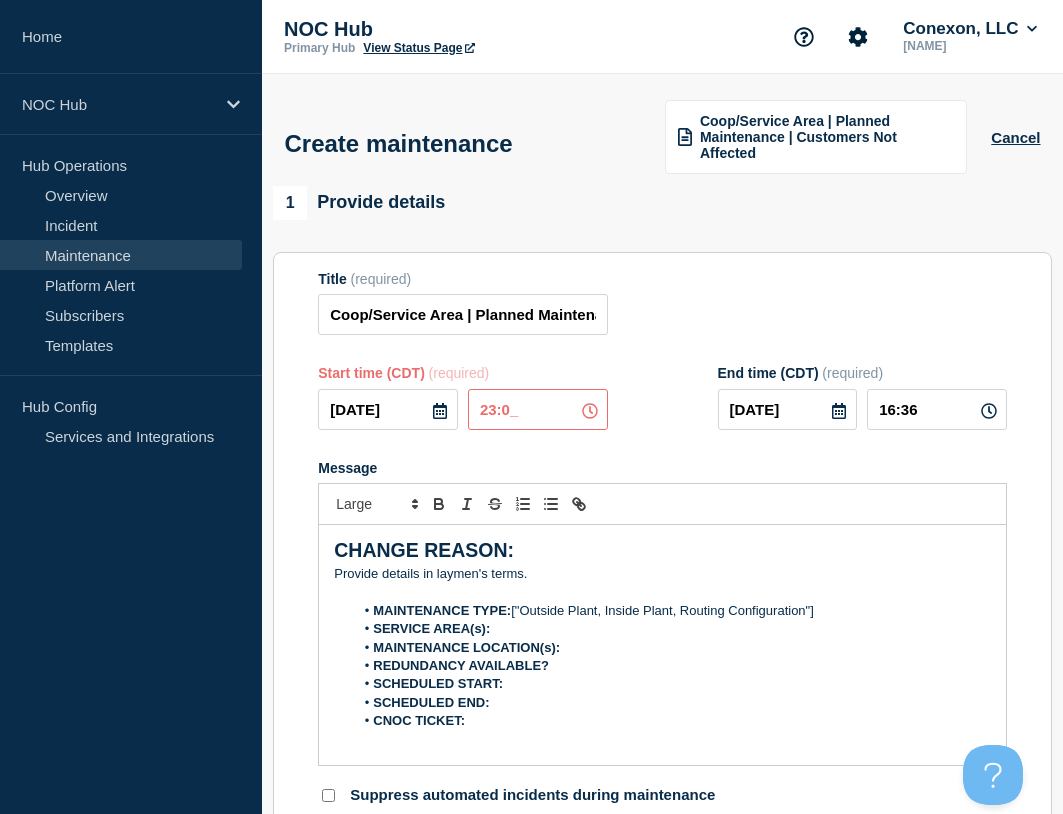 type on "[DATE]" 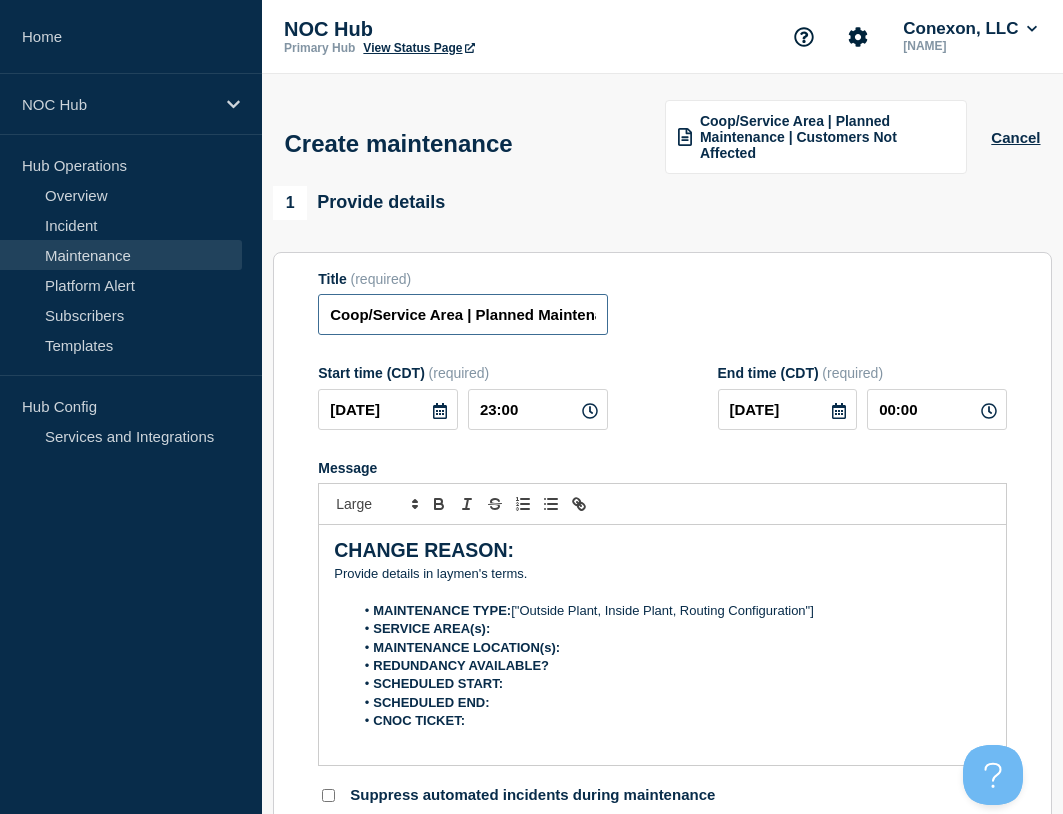 drag, startPoint x: 459, startPoint y: 305, endPoint x: 251, endPoint y: 303, distance: 208.00961 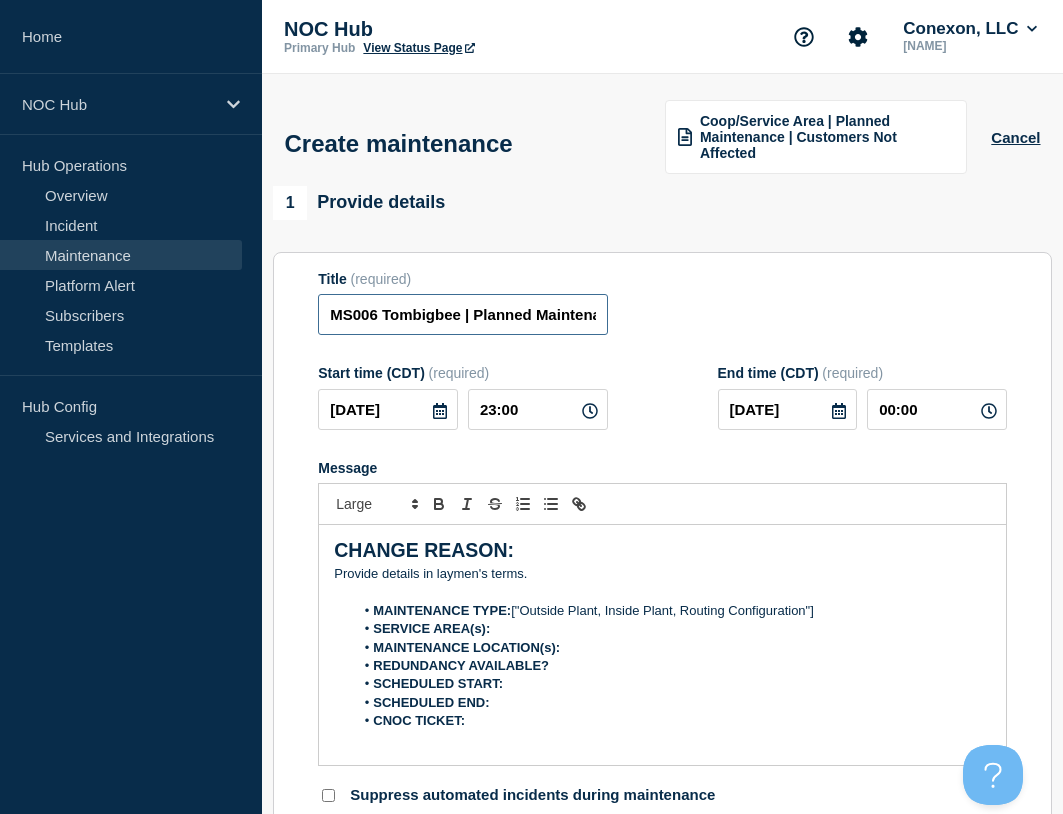 type on "MS006 Tombigbee | Planned Maintenance | Customers Not Affected" 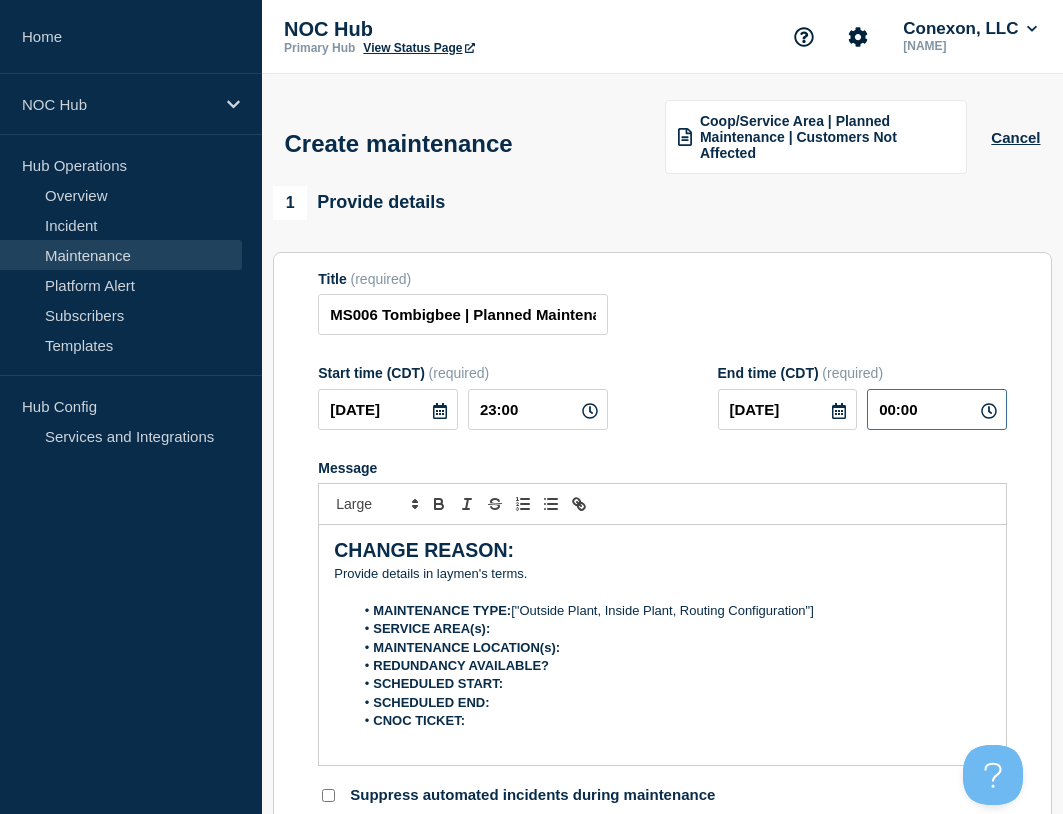 drag, startPoint x: 933, startPoint y: 416, endPoint x: 797, endPoint y: 411, distance: 136.09187 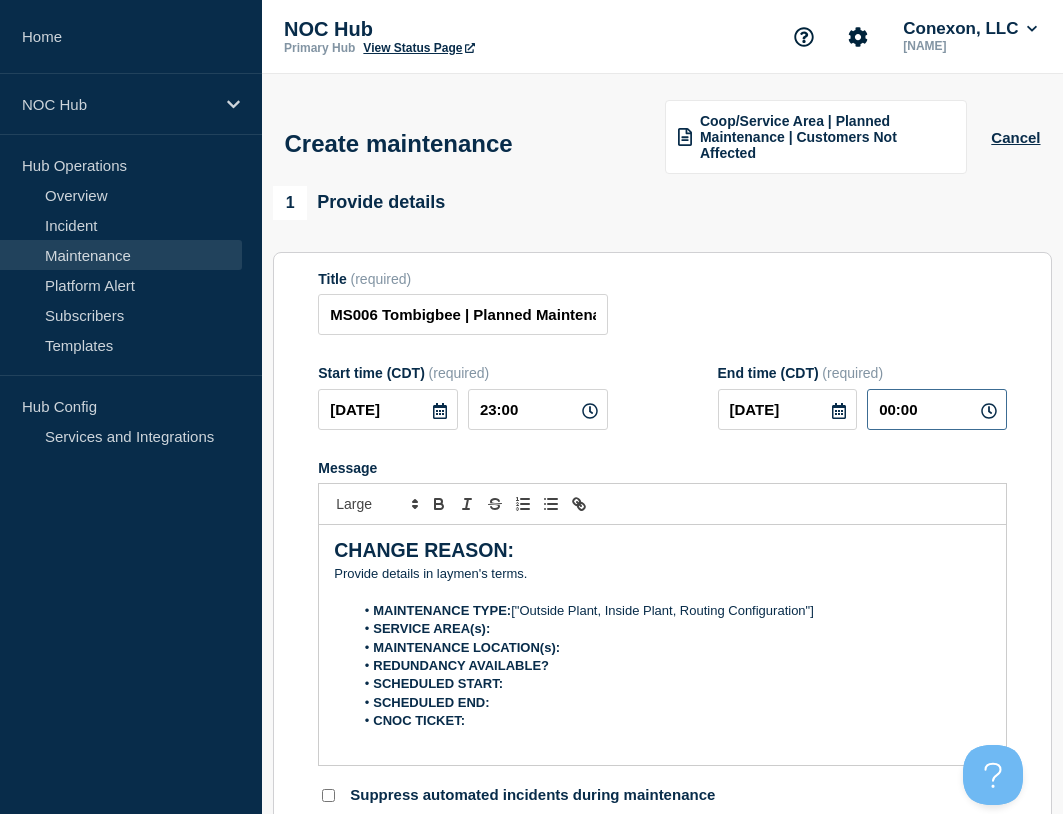 click on "[DATE] [TIME]" at bounding box center [862, 409] 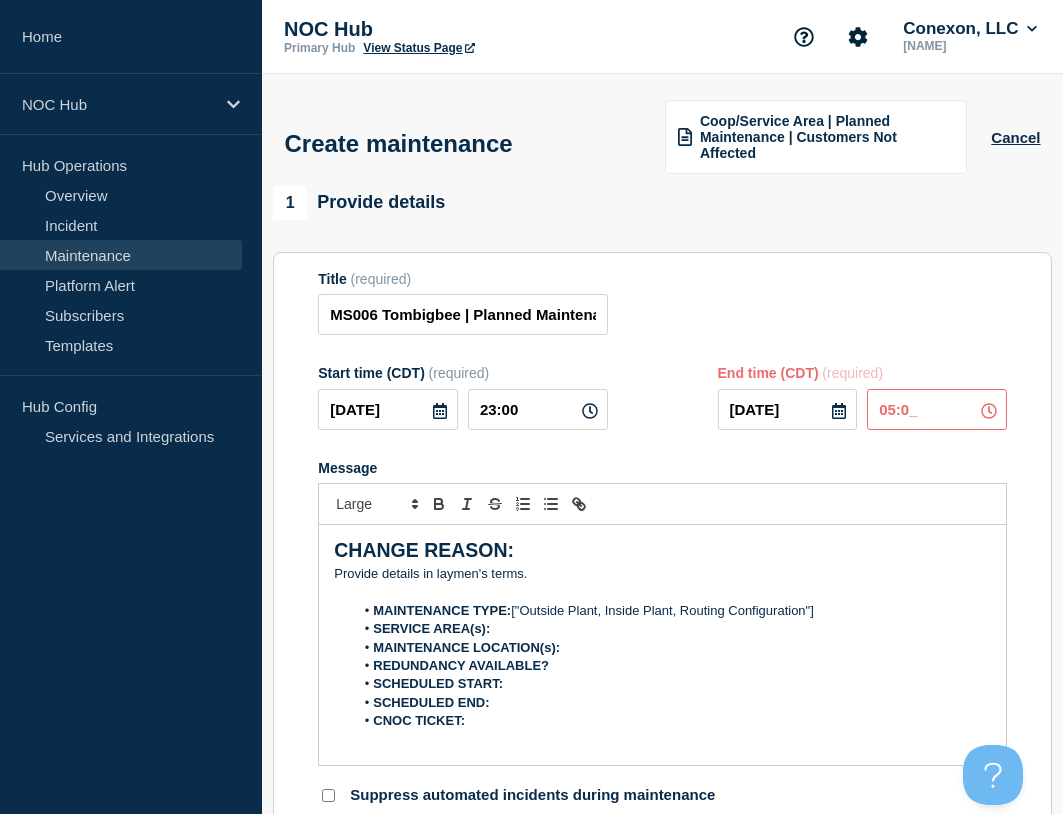 type on "05:00" 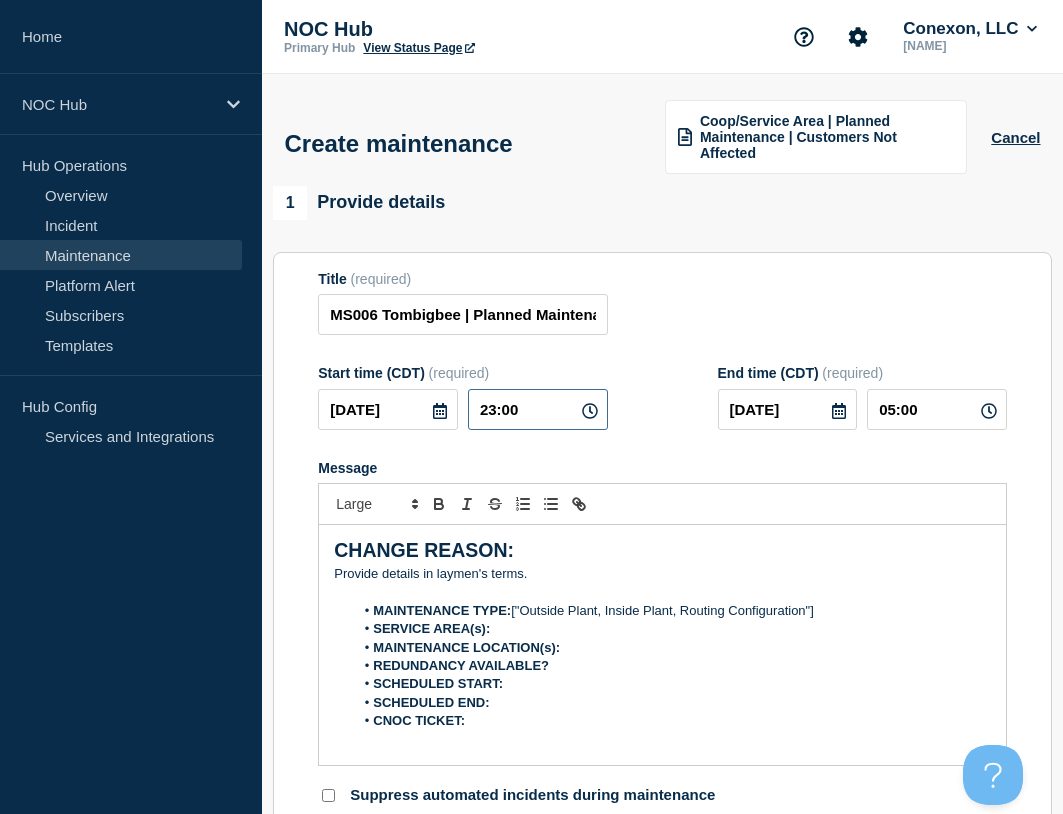 drag, startPoint x: 539, startPoint y: 413, endPoint x: 464, endPoint y: 416, distance: 75.059975 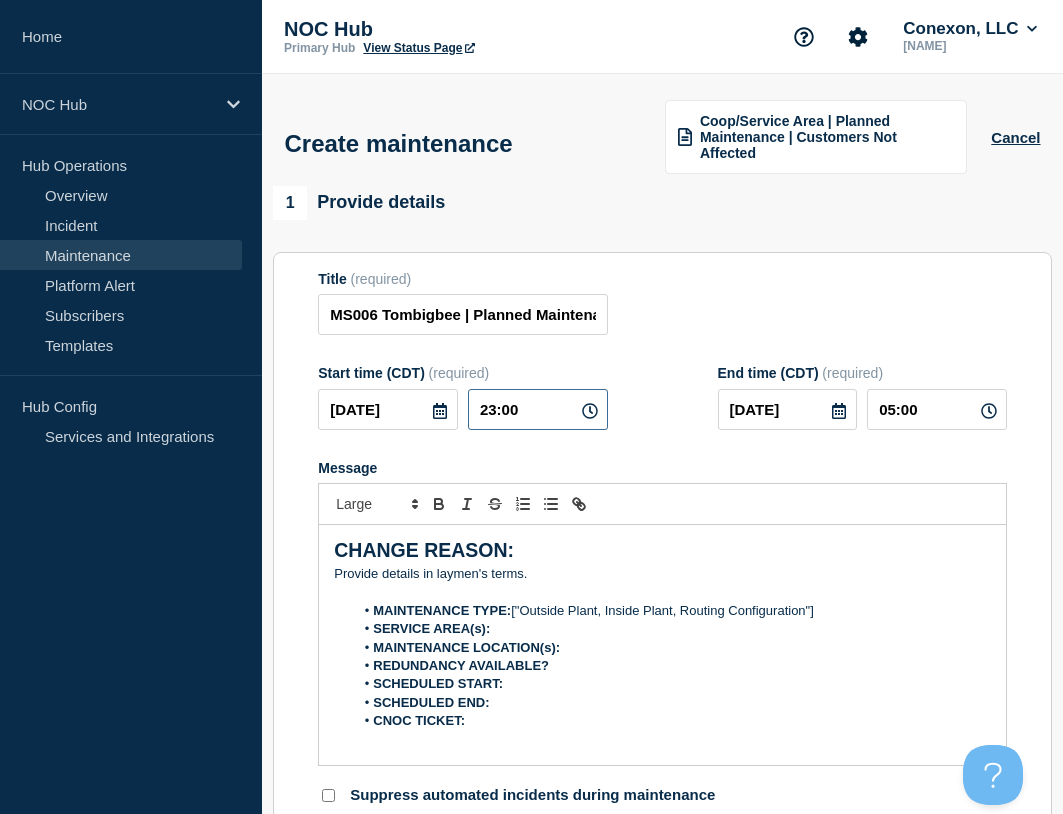 click on "[DATE] [TIME]" at bounding box center [462, 409] 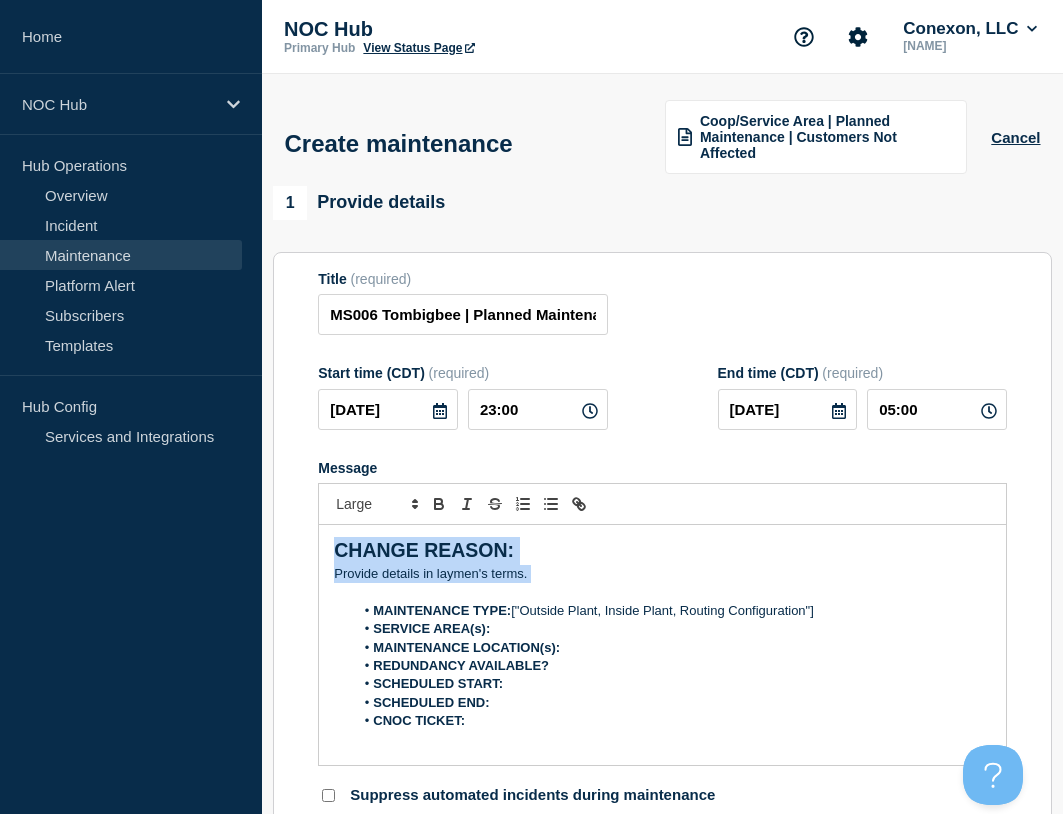 drag, startPoint x: 299, startPoint y: 524, endPoint x: 274, endPoint y: 500, distance: 34.655445 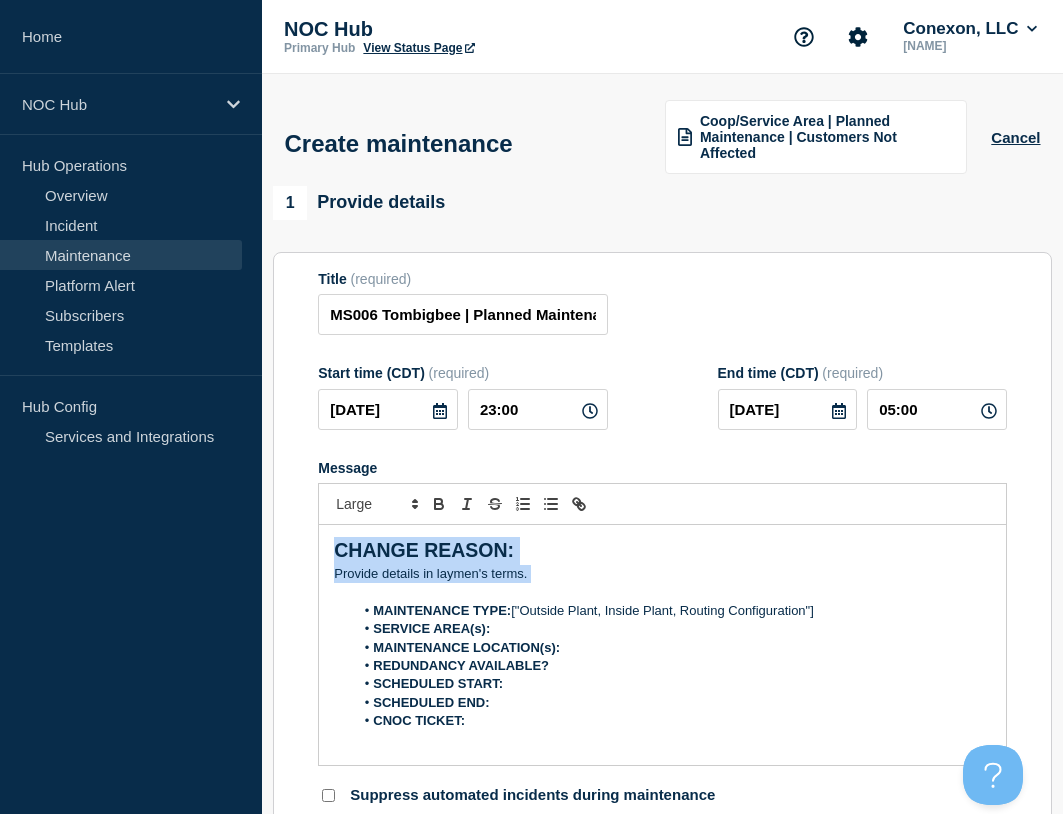 click on "Title (required) MS006 Tombigbee | Planned Maintenance | Customers Not Affected Start time (CDT) (required) [DATE] [TIME] End time (CDT) (required) [DATE] [TIME] Message CHANGE REASON: ﻿Provide details in laymen's terms. MAINTENANCE TYPE: ["Outside Plant, Inside Plant, Routing Configuration"] SERVICE AREA(s): MAINTENANCE LOCATION(s): REDUNDANCY AVAILABLE? SCHEDULED START: SCHEDULED END: CNOC TICKET: You received this email because you are subscribed to Conexon NOC service status notifications. The information contained in this notice is confidential, privileged, and only for the information of intended subscribed recipient(s). Information published herein may not be used, republished or redistributed, without the prior written consent of Conexon LLC. Suppress automated incidents during maintenance" at bounding box center (662, 538) 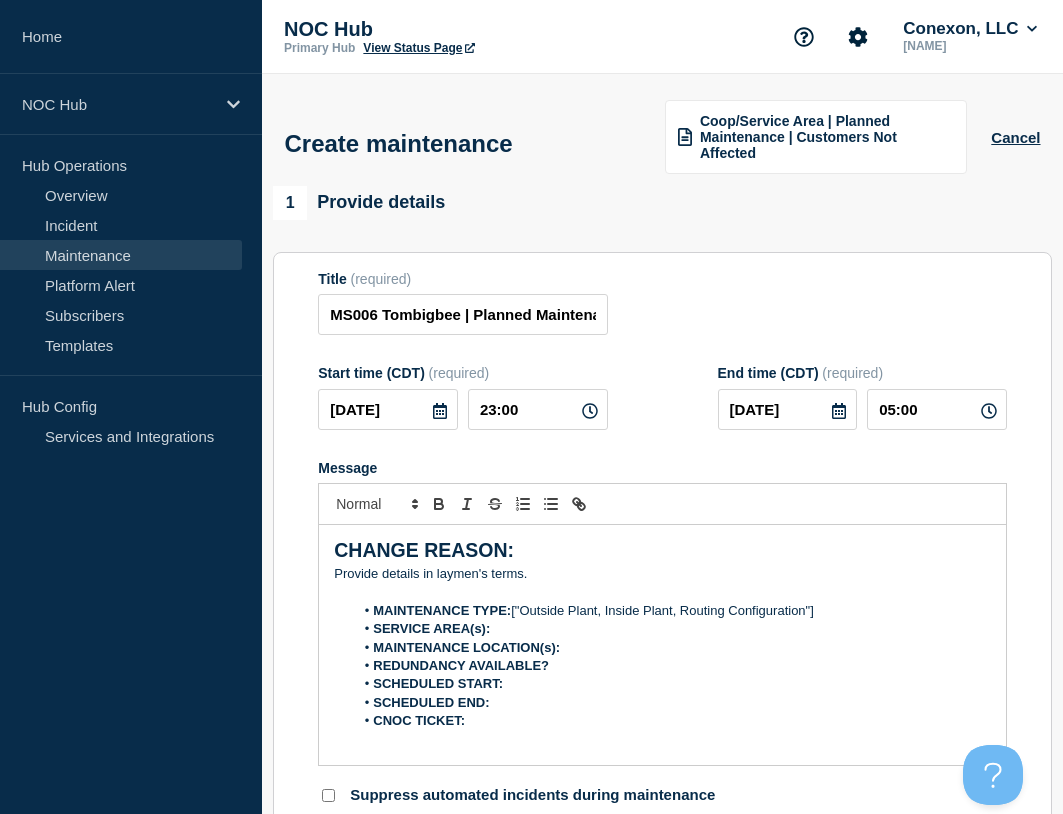 type 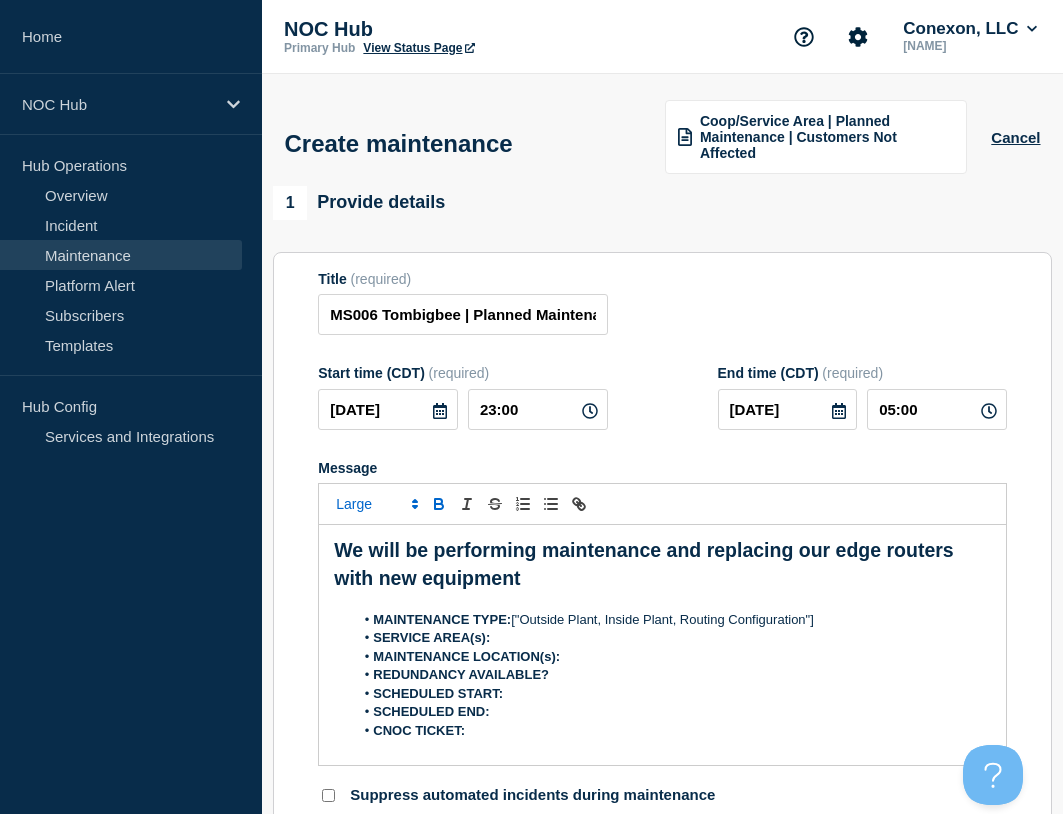 drag, startPoint x: 436, startPoint y: 579, endPoint x: 296, endPoint y: 536, distance: 146.45477 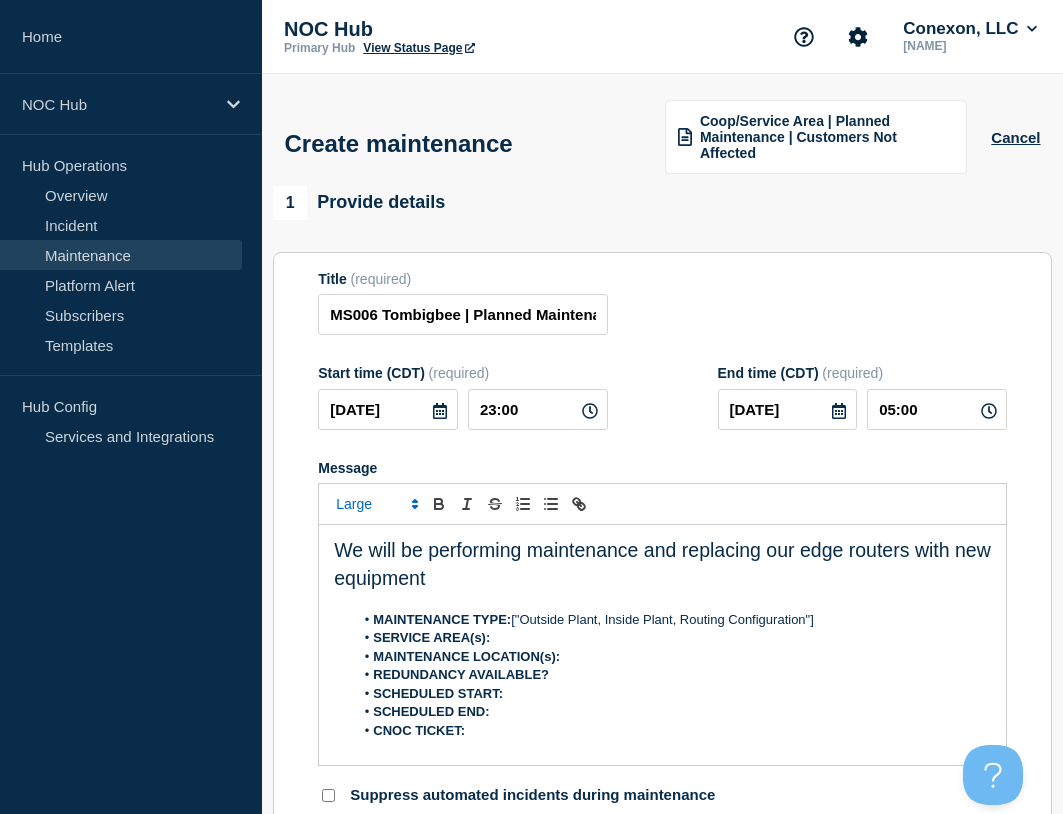 click at bounding box center [376, 504] 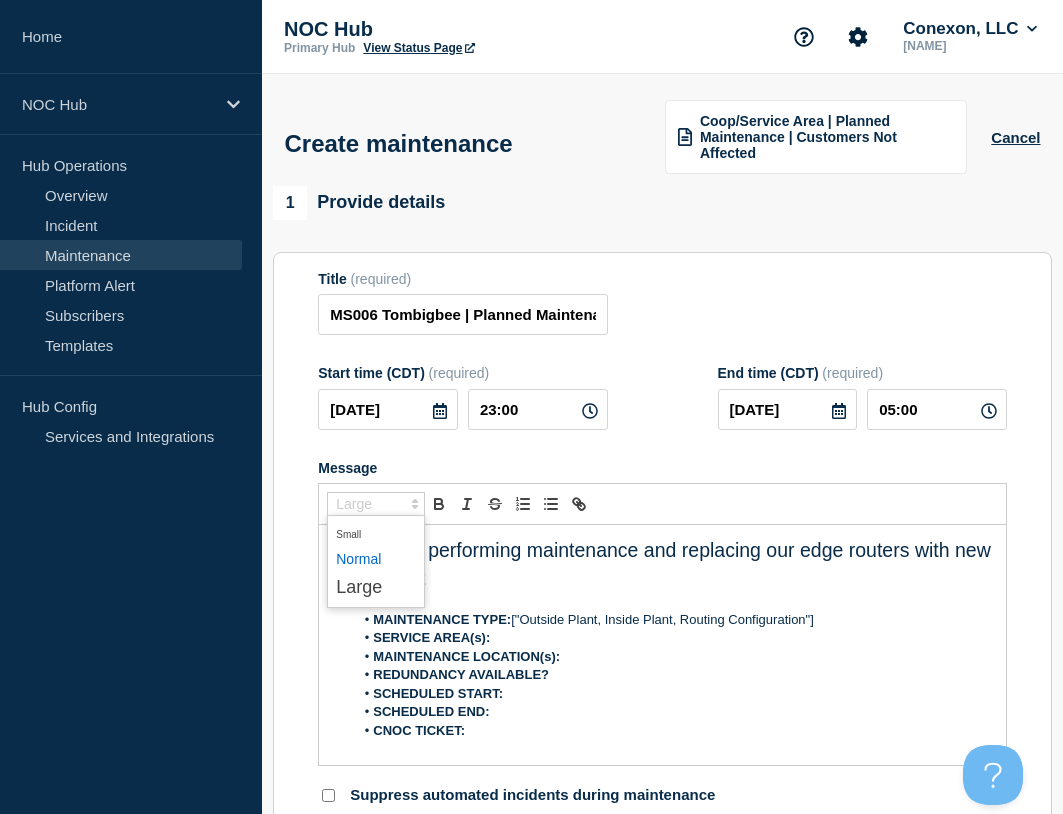 click at bounding box center [376, 559] 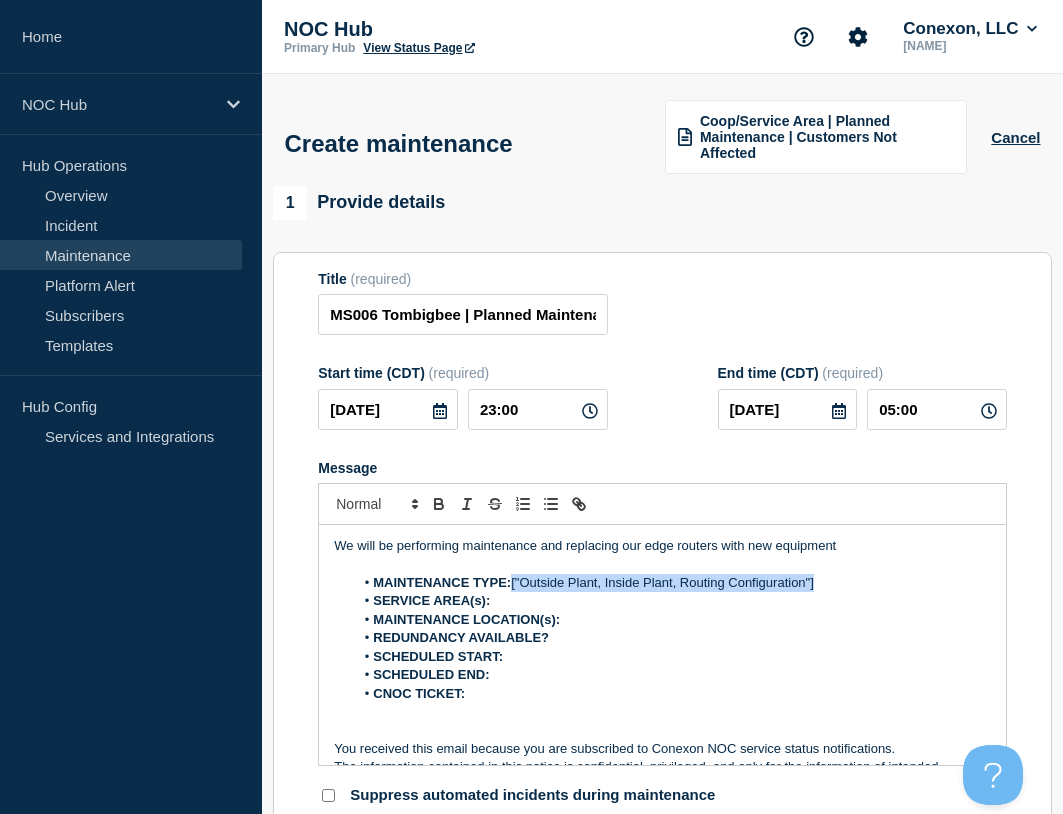 drag, startPoint x: 821, startPoint y: 586, endPoint x: 516, endPoint y: 587, distance: 305.00165 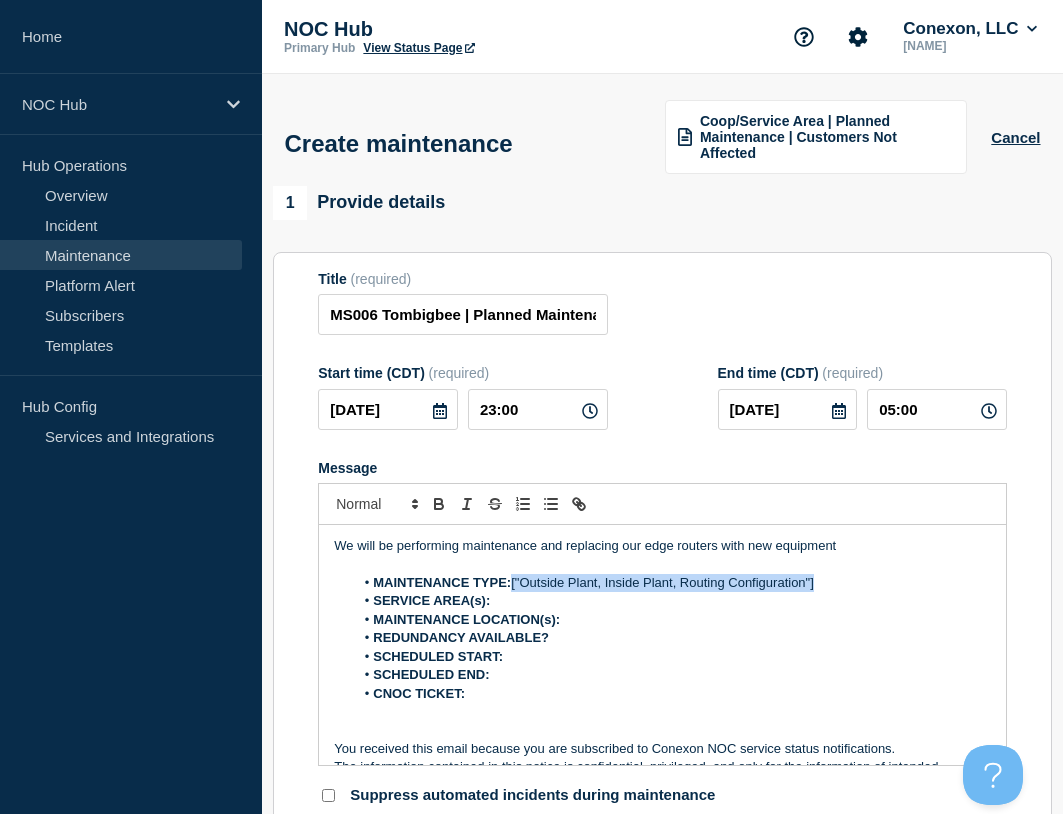 click on "MAINTENANCE TYPE:  ["Outside Plant, Inside Plant, Routing Configuration"]" at bounding box center (672, 583) 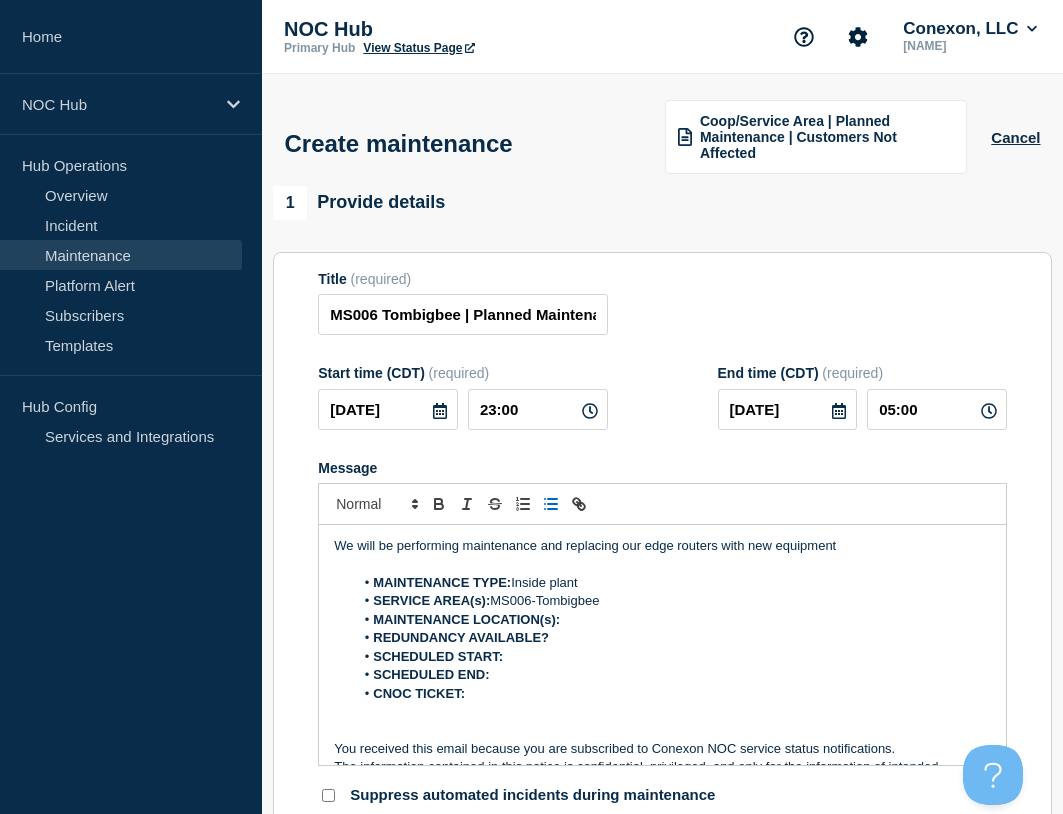 click on "MAINTENANCE LOCATION(s):" at bounding box center (672, 620) 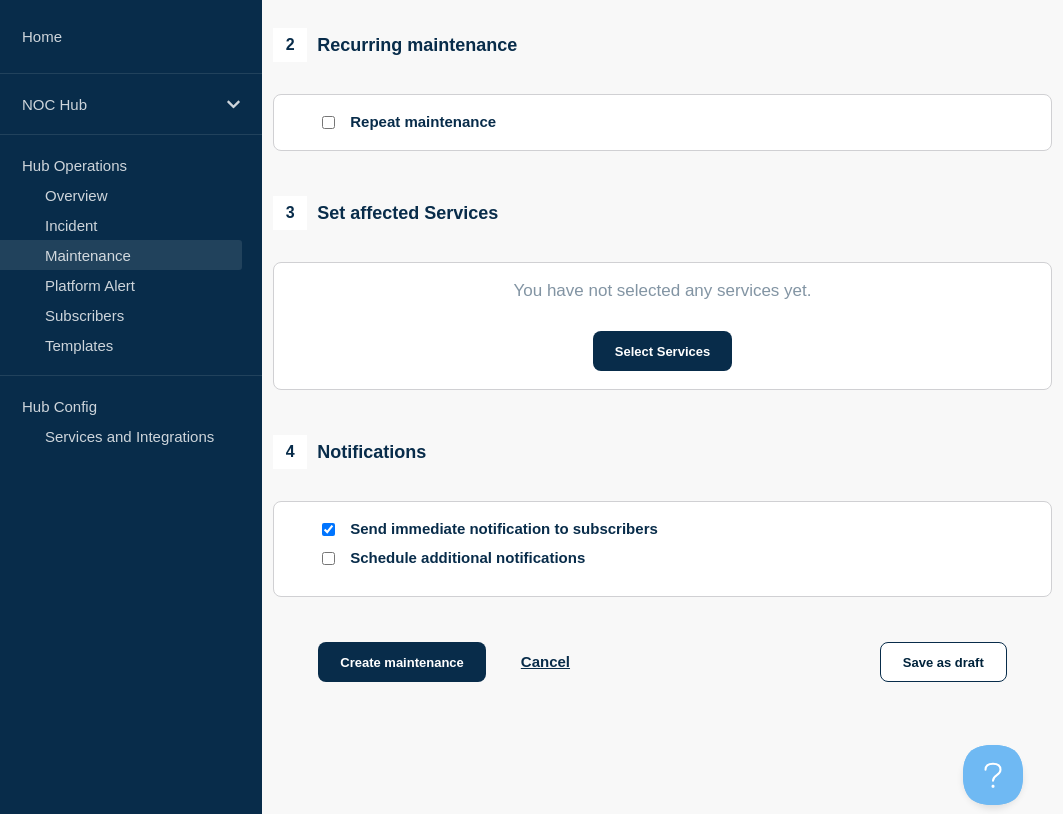 scroll, scrollTop: 939, scrollLeft: 0, axis: vertical 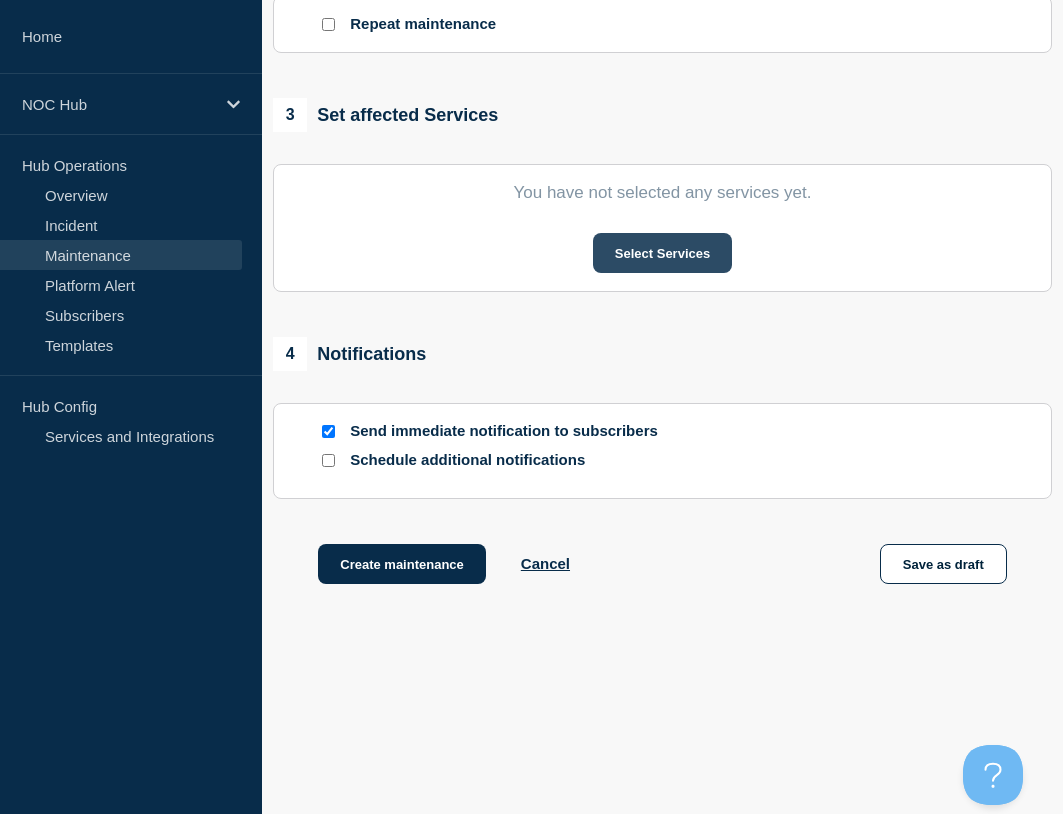 click on "Select Services" at bounding box center [662, 253] 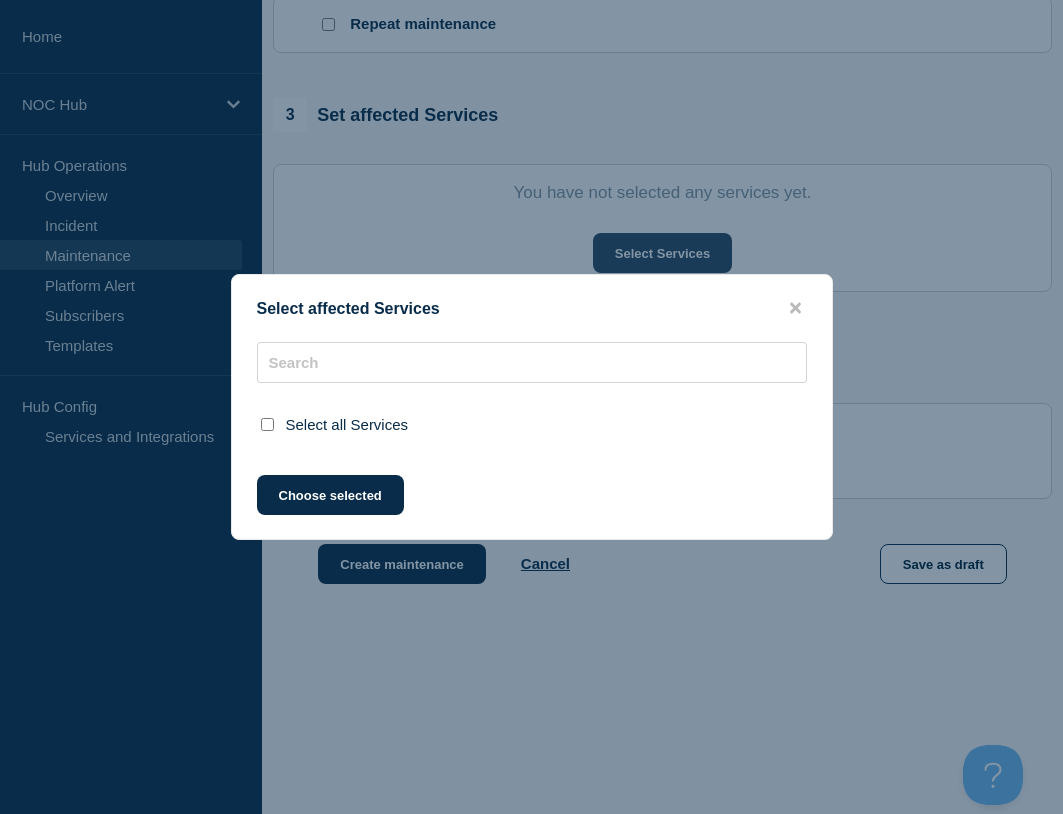type 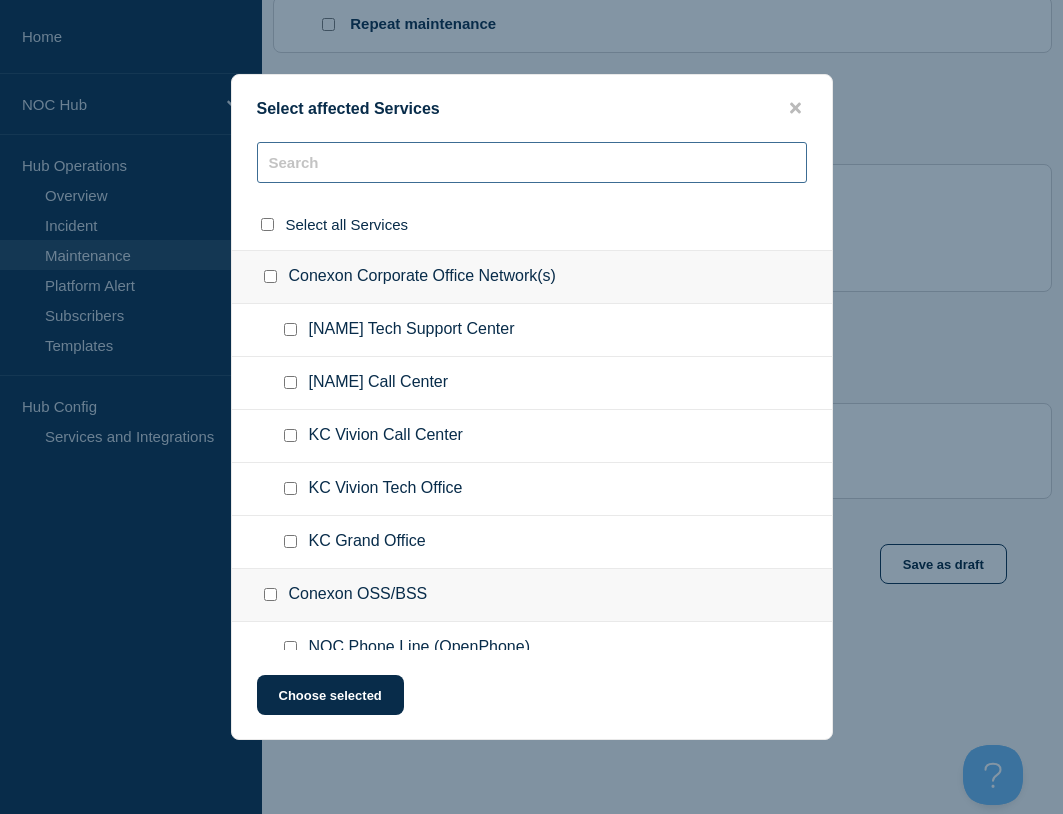 click at bounding box center [532, 162] 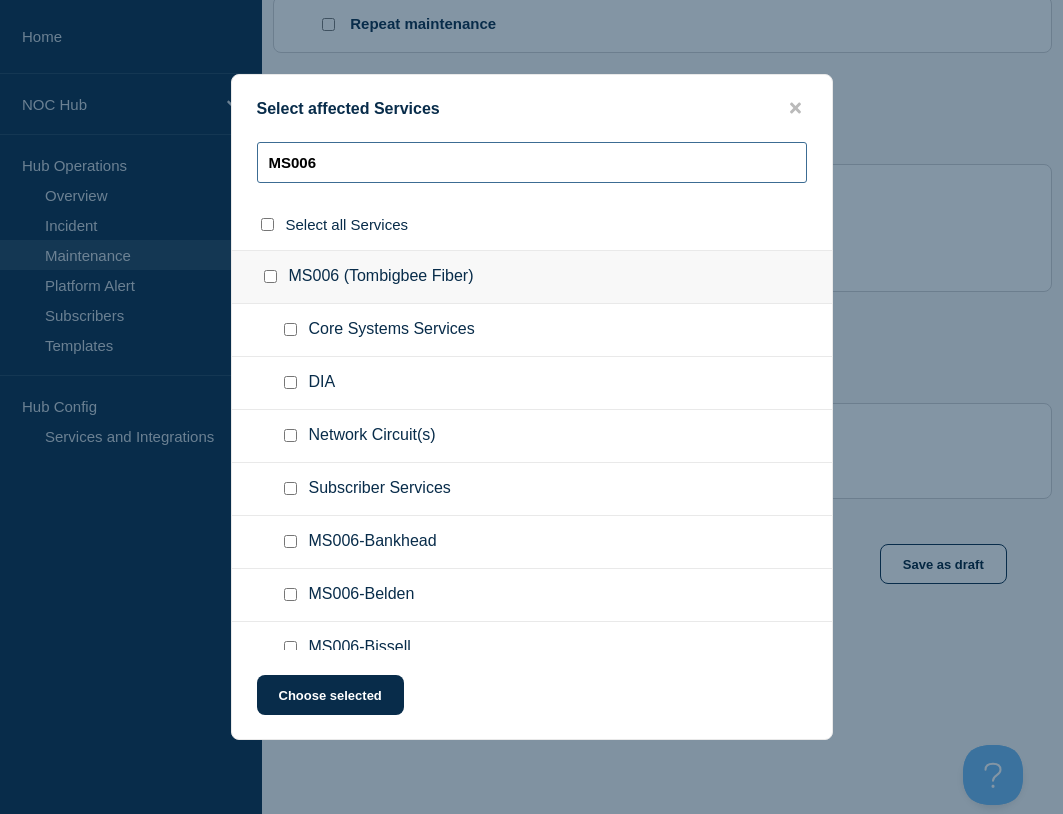 type on "MS006" 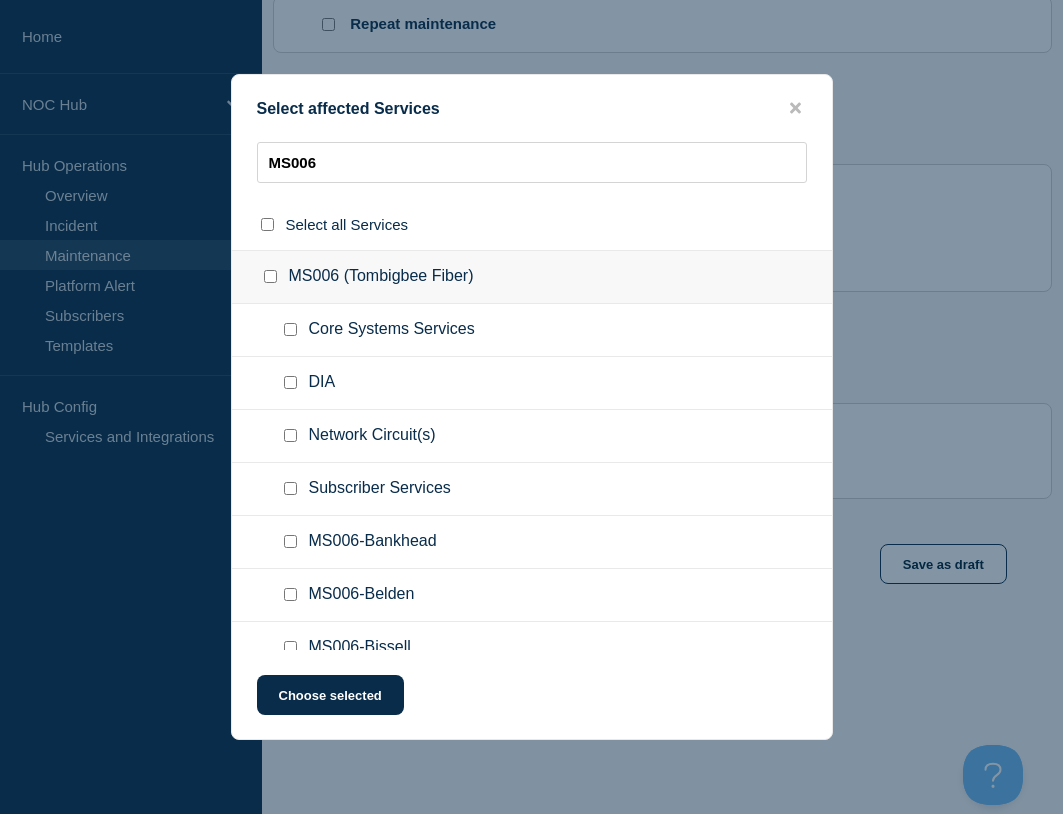 click at bounding box center [290, 329] 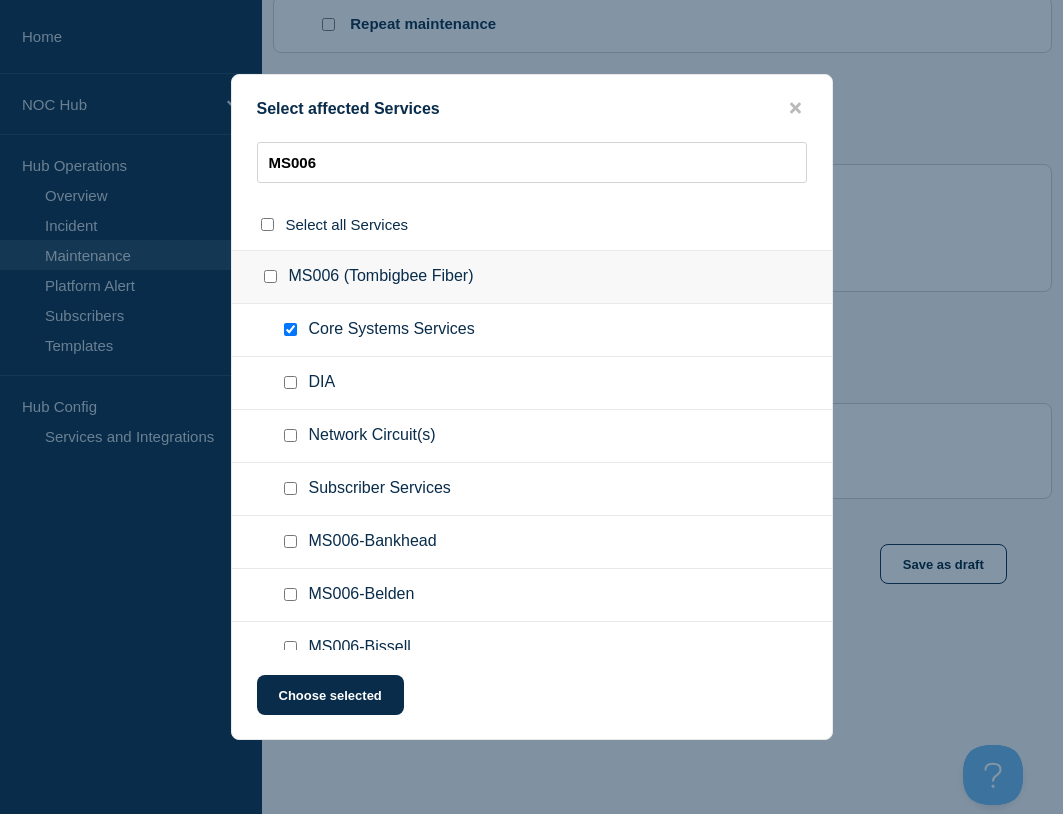 click at bounding box center (290, 488) 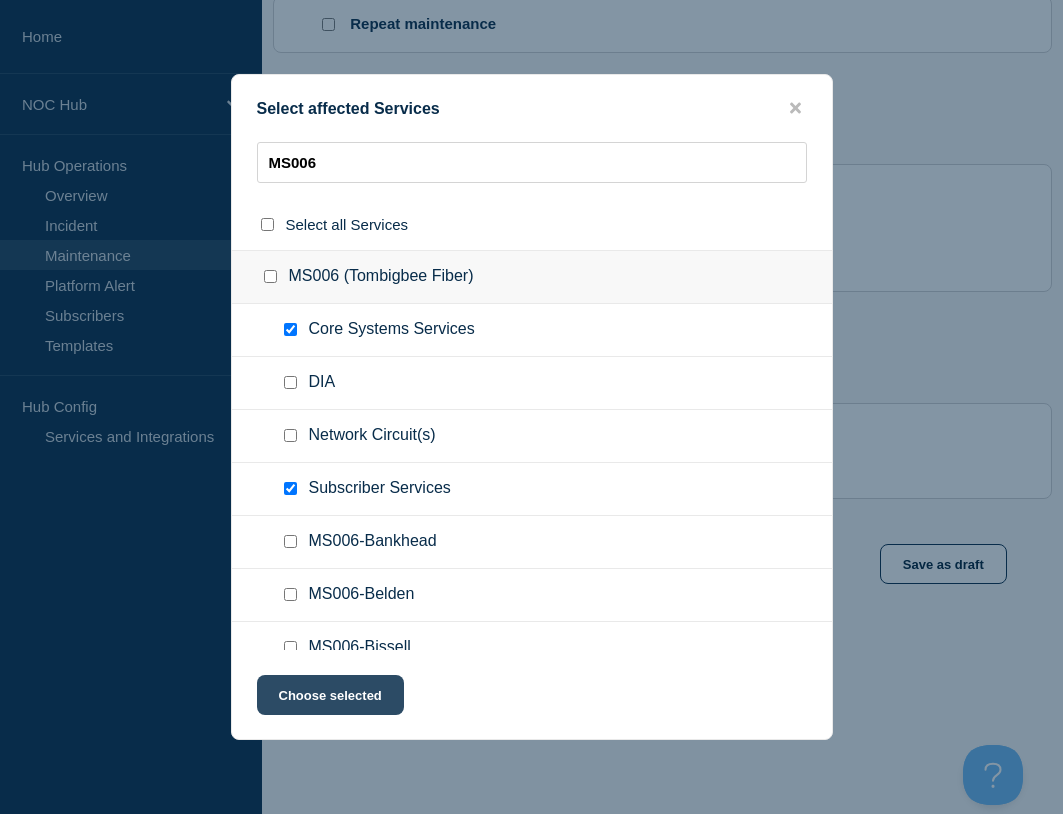 click on "Choose selected" 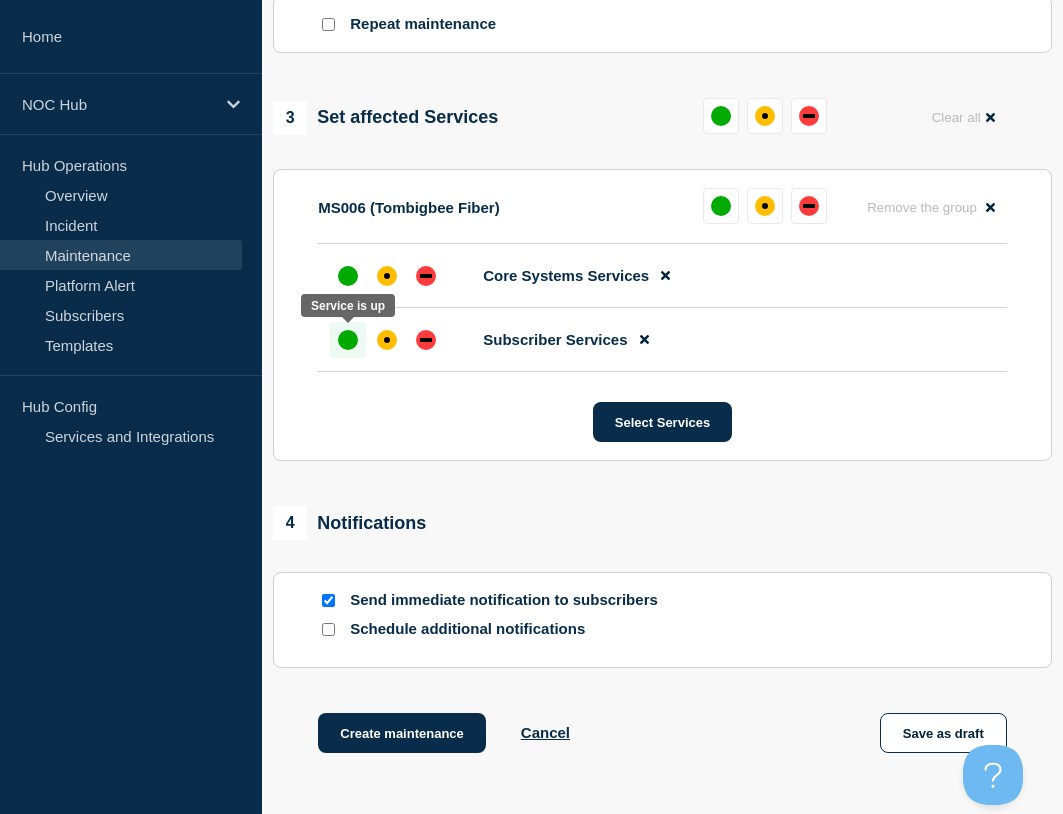 drag, startPoint x: 338, startPoint y: 339, endPoint x: 369, endPoint y: 323, distance: 34.88553 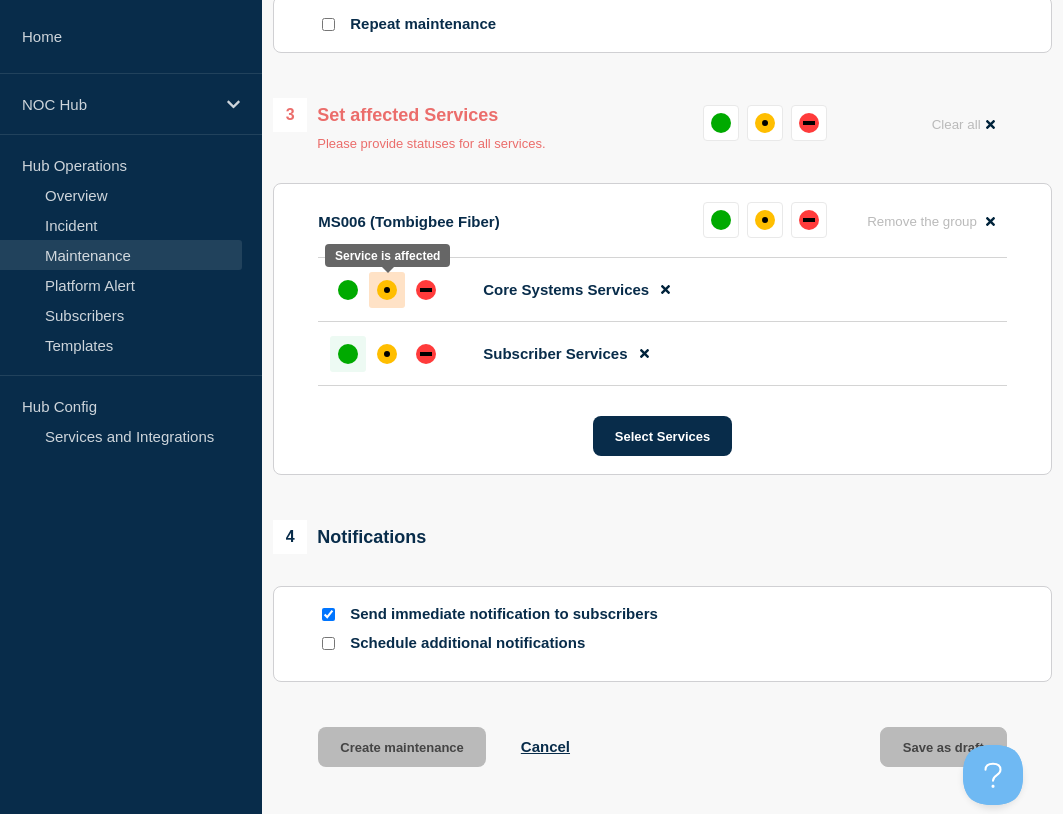 click at bounding box center (387, 290) 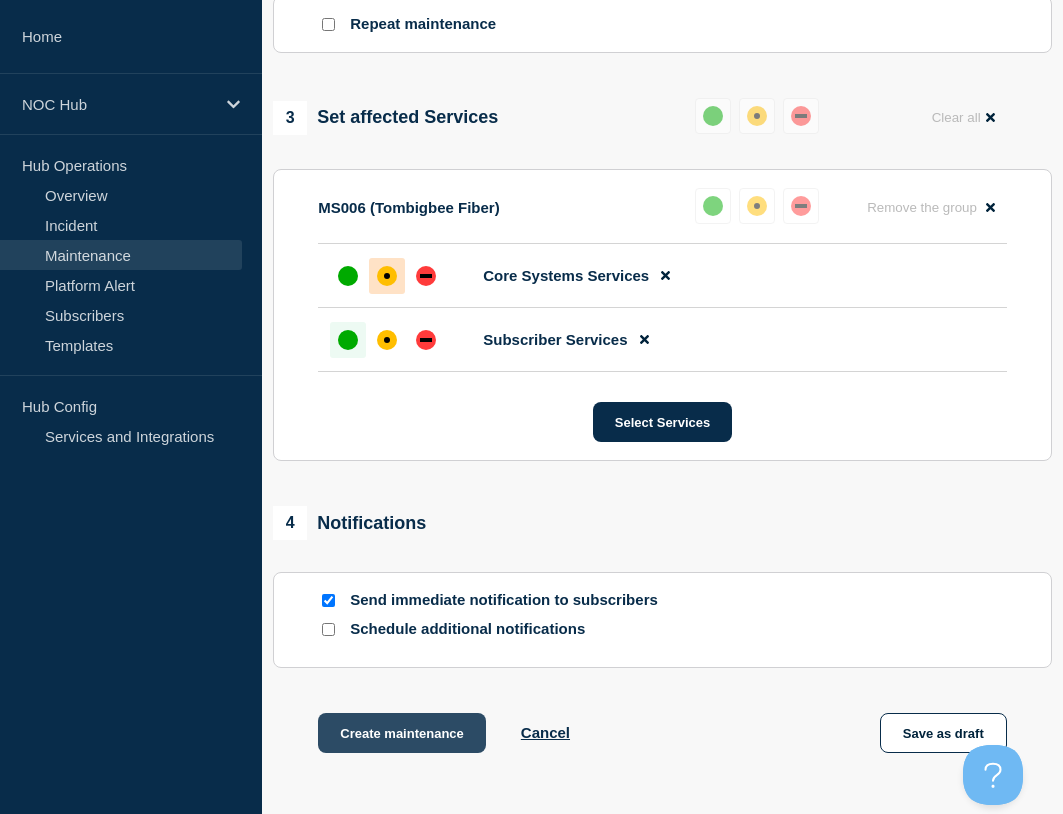 click on "Create maintenance" at bounding box center [402, 733] 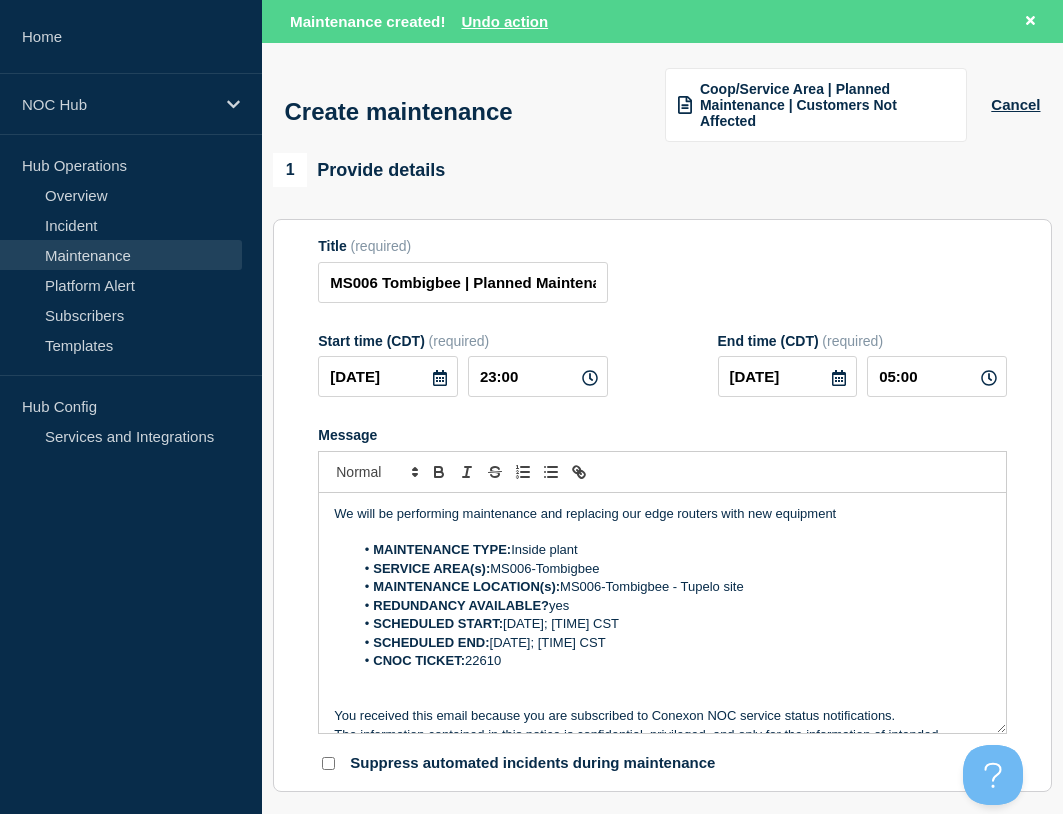 scroll, scrollTop: 0, scrollLeft: 0, axis: both 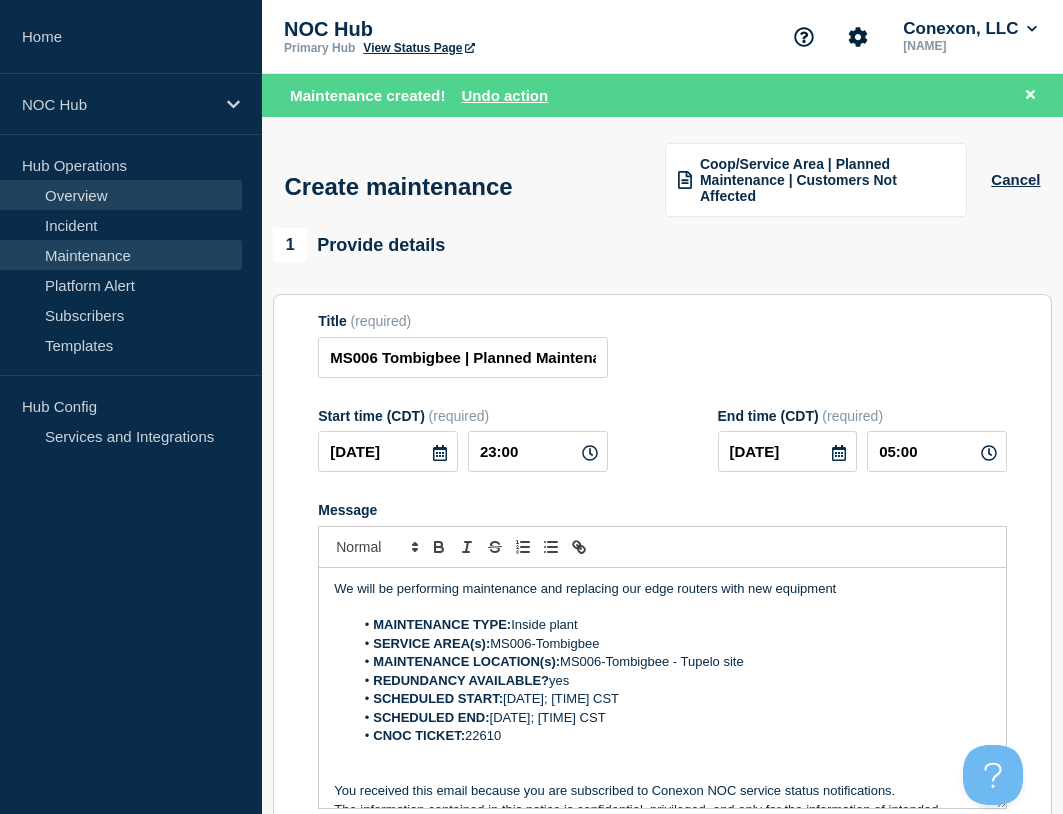 click on "Overview" at bounding box center (121, 195) 